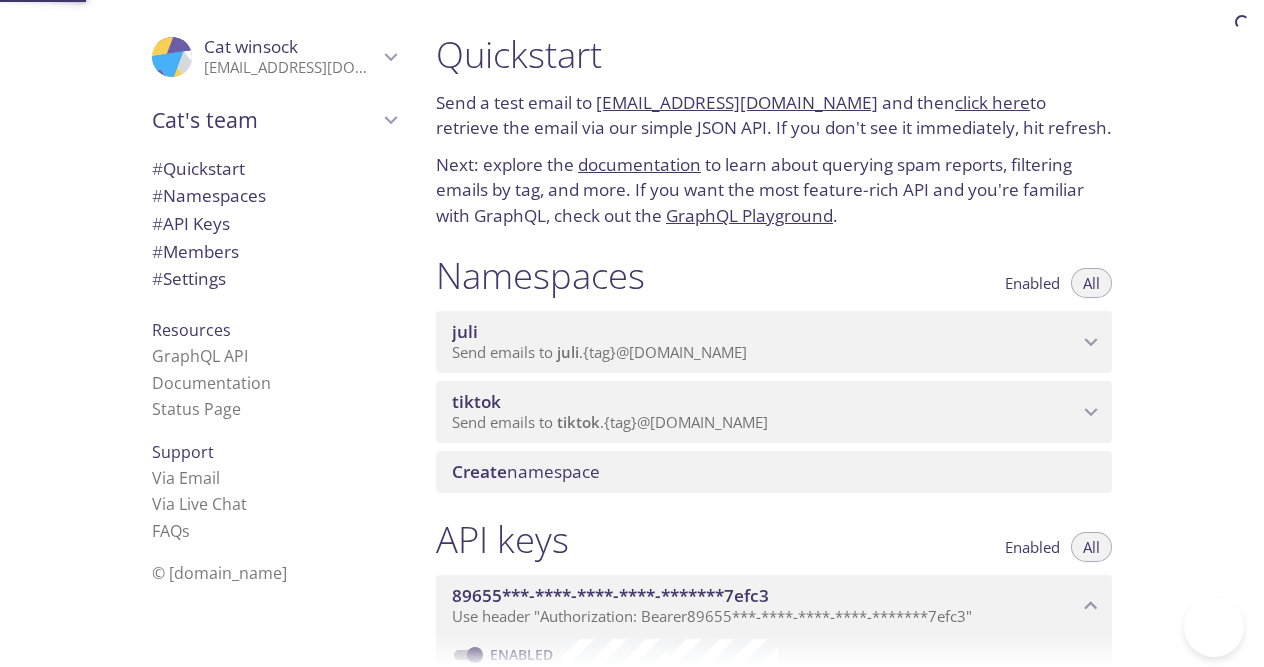 scroll, scrollTop: 0, scrollLeft: 0, axis: both 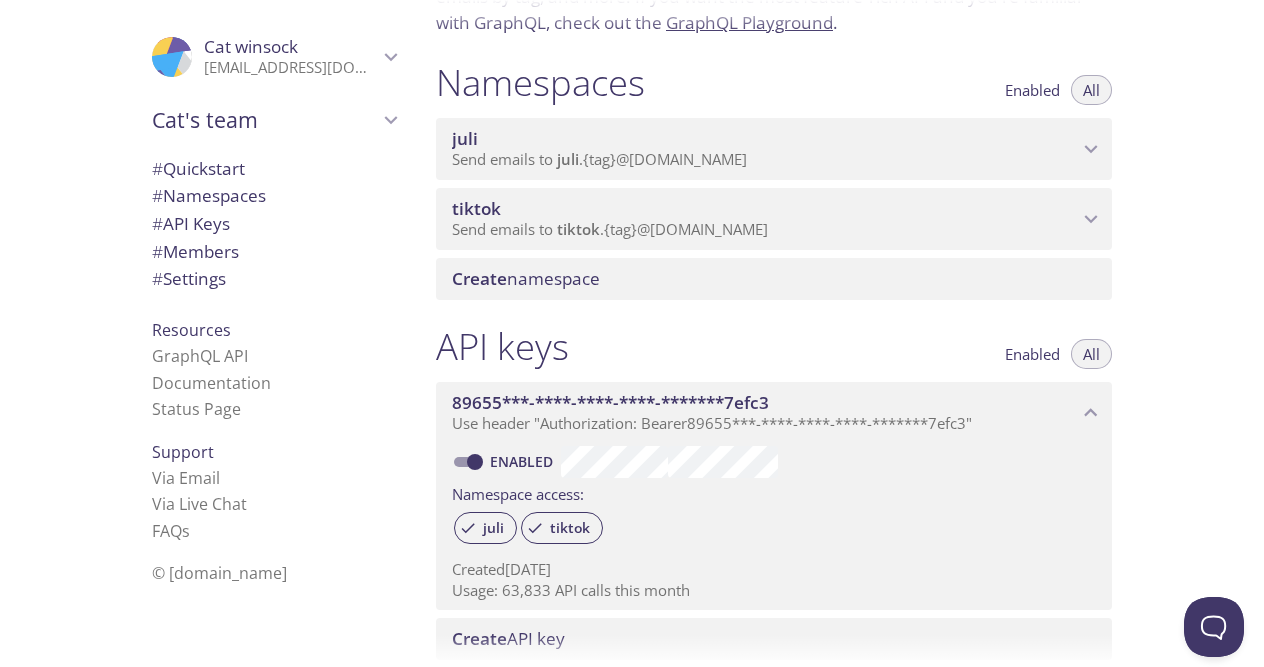 click on "Send emails to   juli . {tag} @[DOMAIN_NAME]" at bounding box center [599, 159] 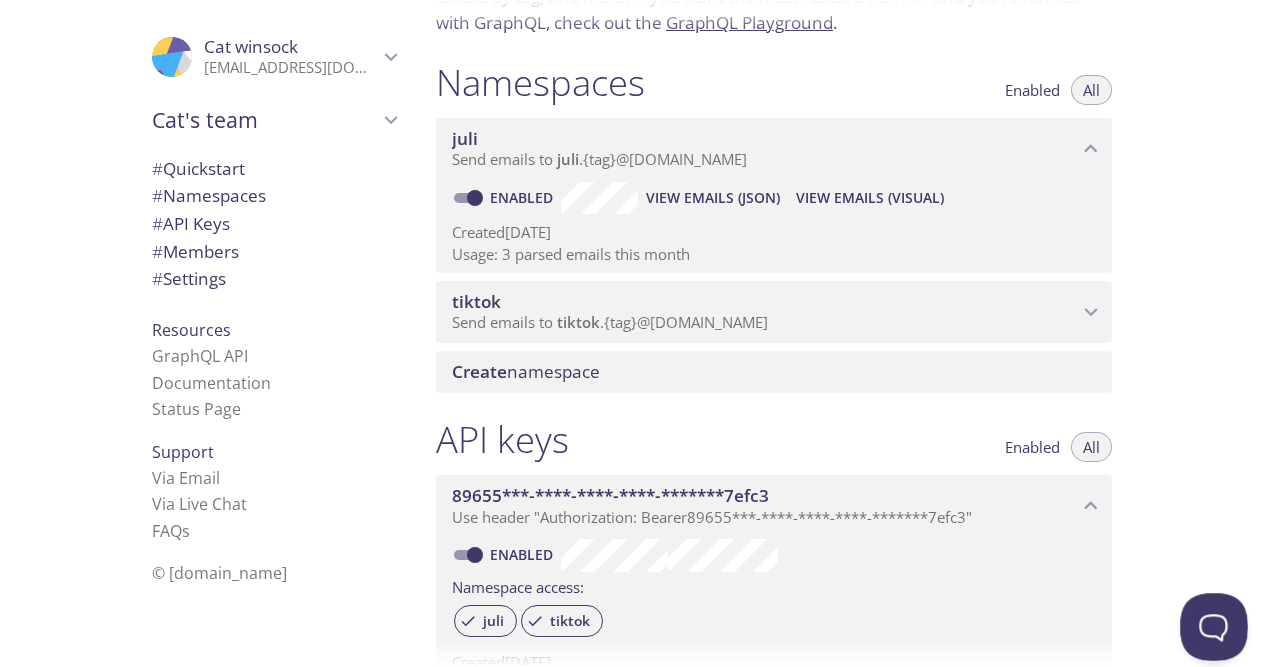 click at bounding box center [1210, 623] 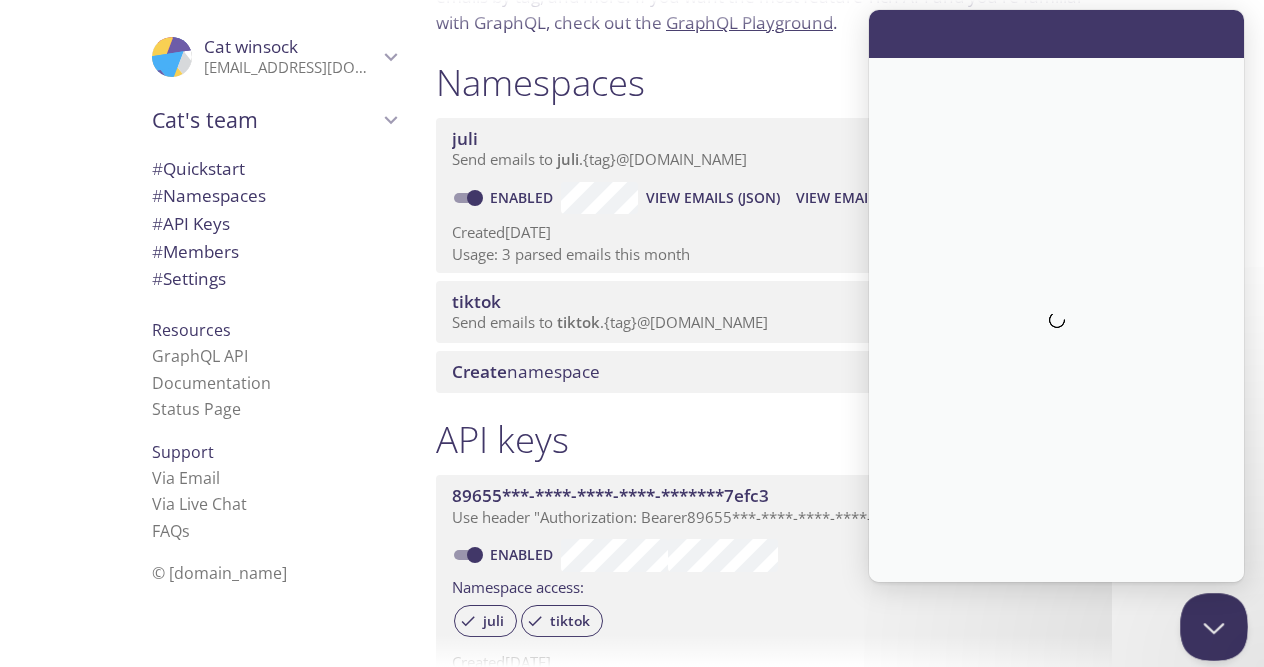 scroll, scrollTop: 0, scrollLeft: 0, axis: both 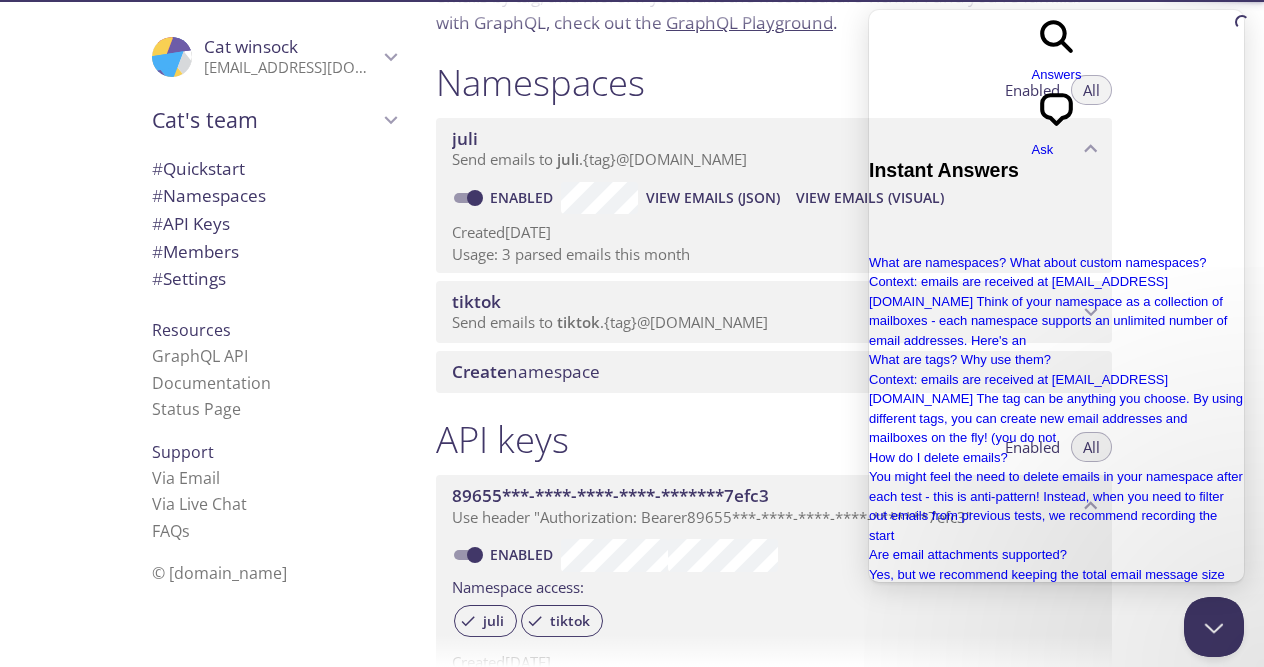 click on "chat-square" at bounding box center (1057, 130) 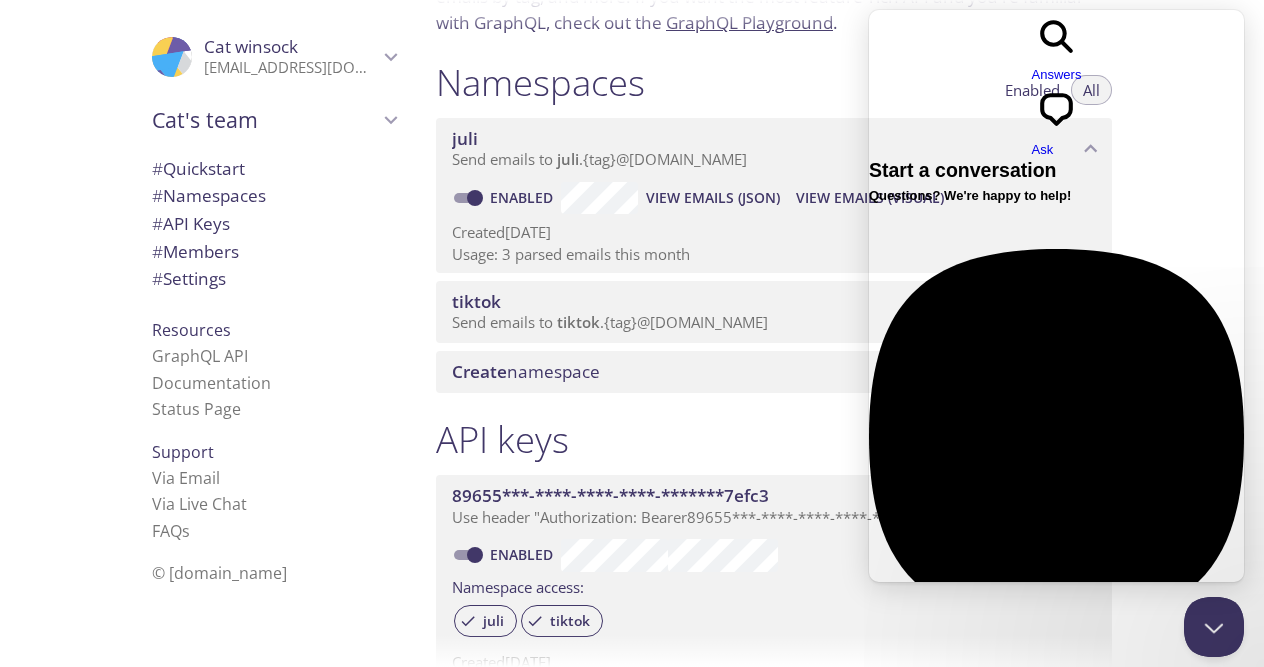 click at bounding box center (1056, 741) 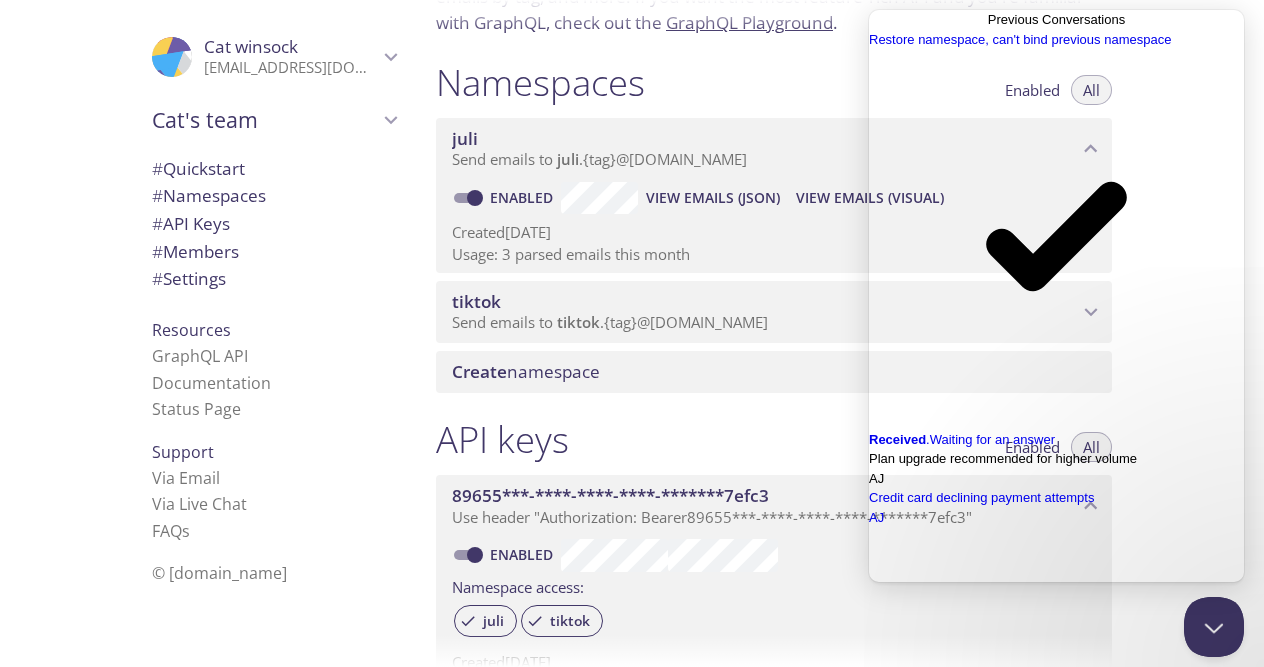 click on "Plan upgrade recommended for higher volume AJ" at bounding box center (1056, 468) 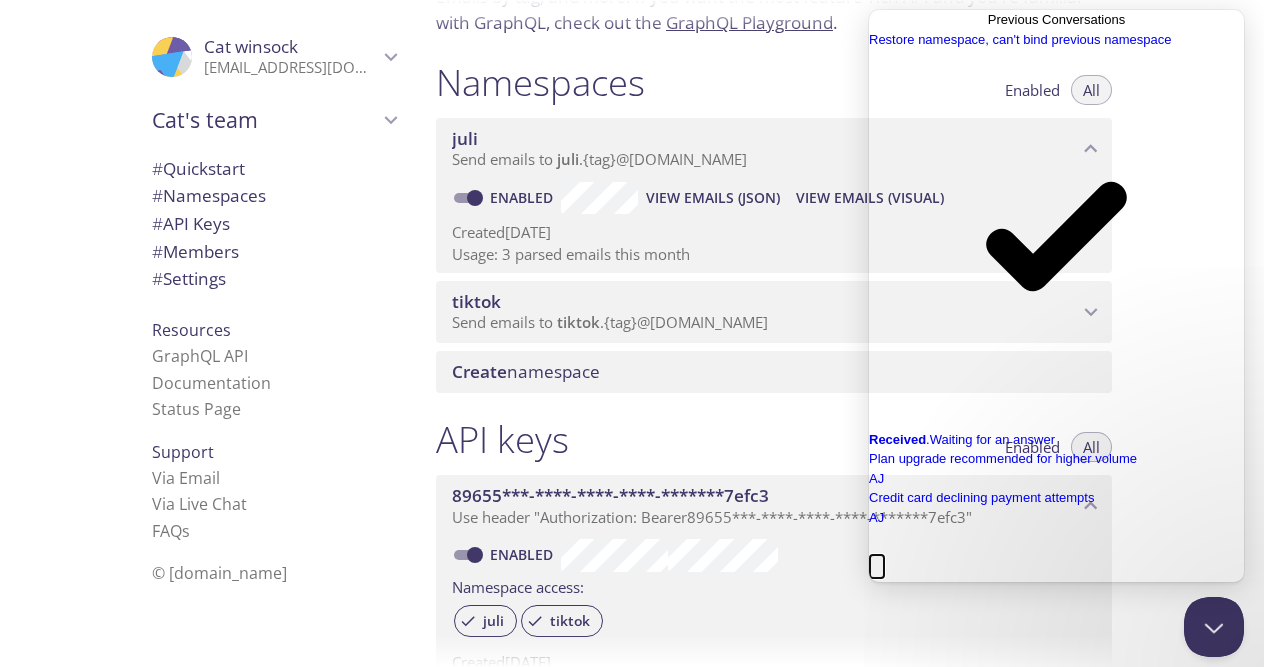 click on "Close" at bounding box center (877, 567) 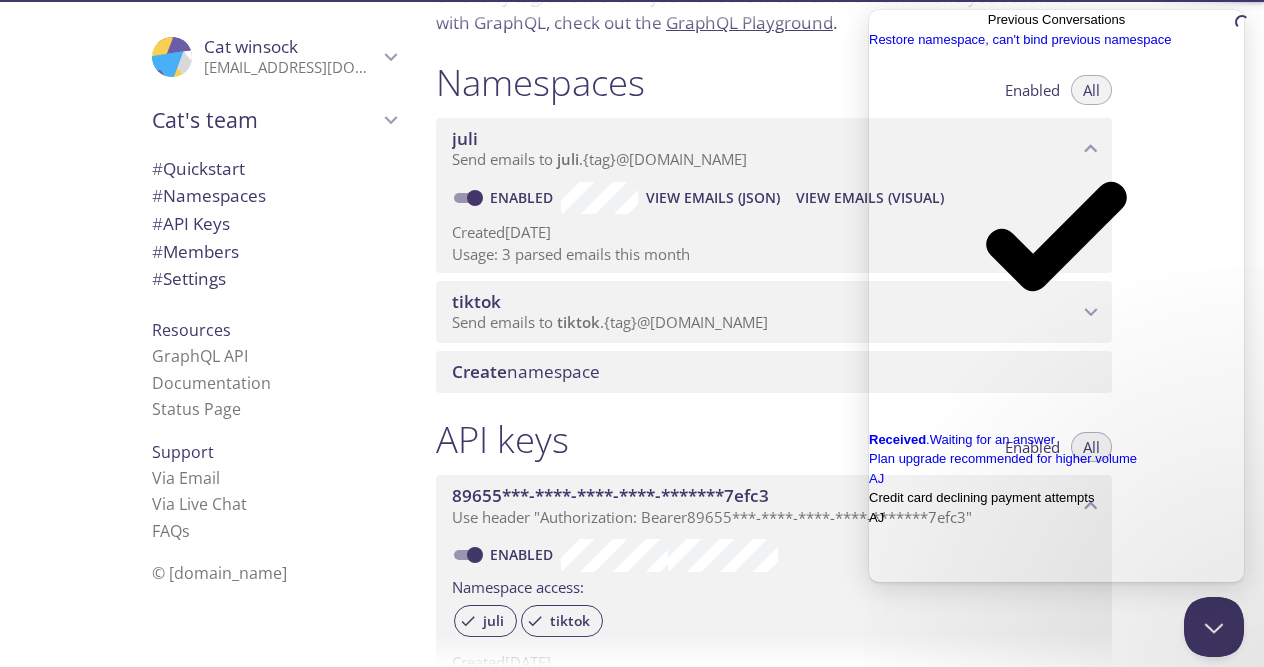 click on "Credit card declining payment attempts" at bounding box center (981, 497) 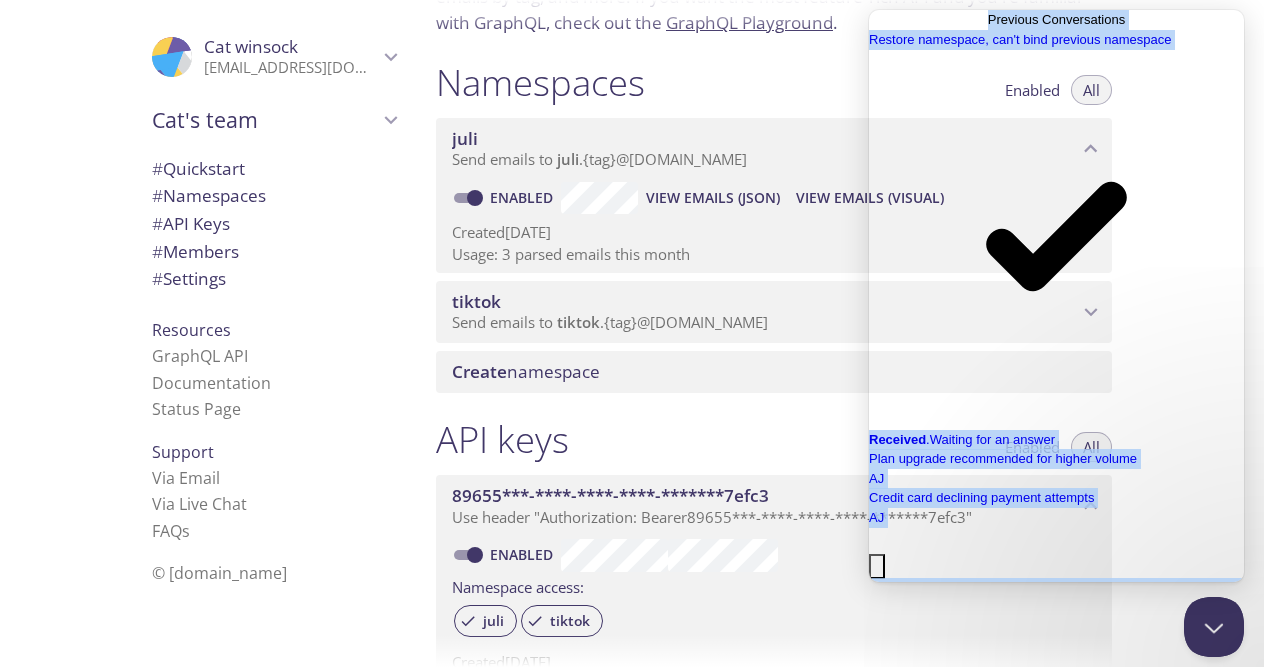 click on "Hi there, Your credit card on file for your [DOMAIN_NAME] subscription seems to be declining payment attempts. Please visit the billing portal (see the settings section in your console or  click here ) and update your credit card as soon as possible. Thank you," at bounding box center (1056, 781) 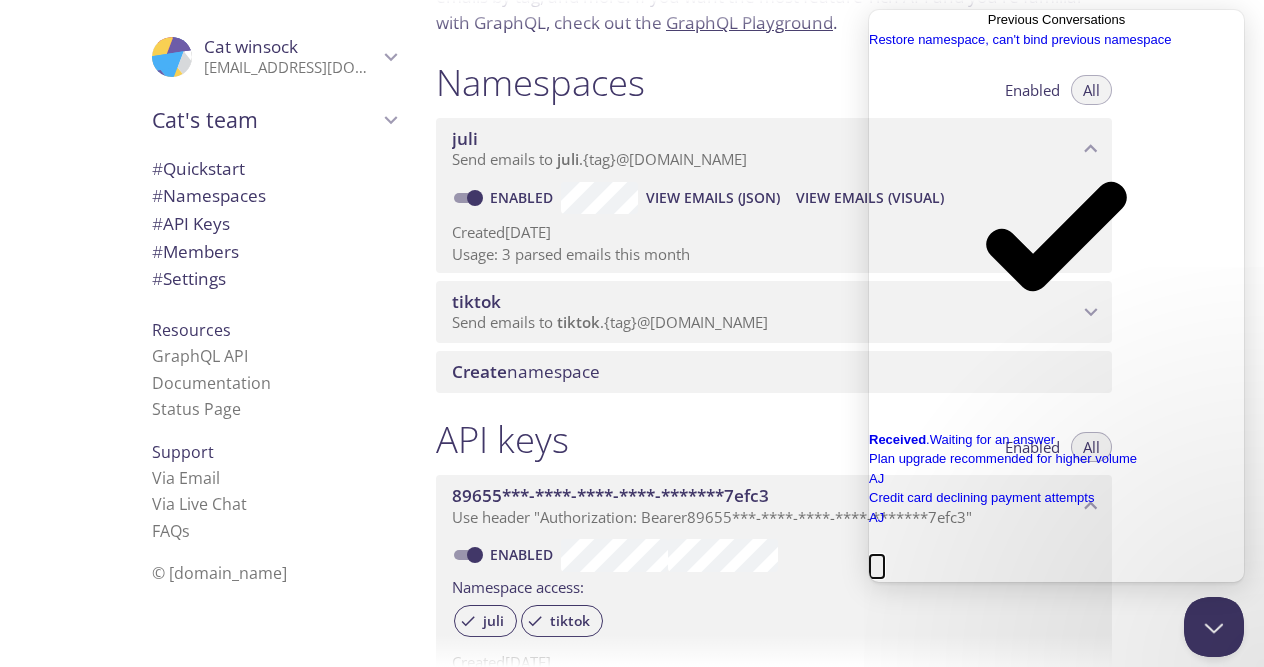 click on "Close" at bounding box center [877, 567] 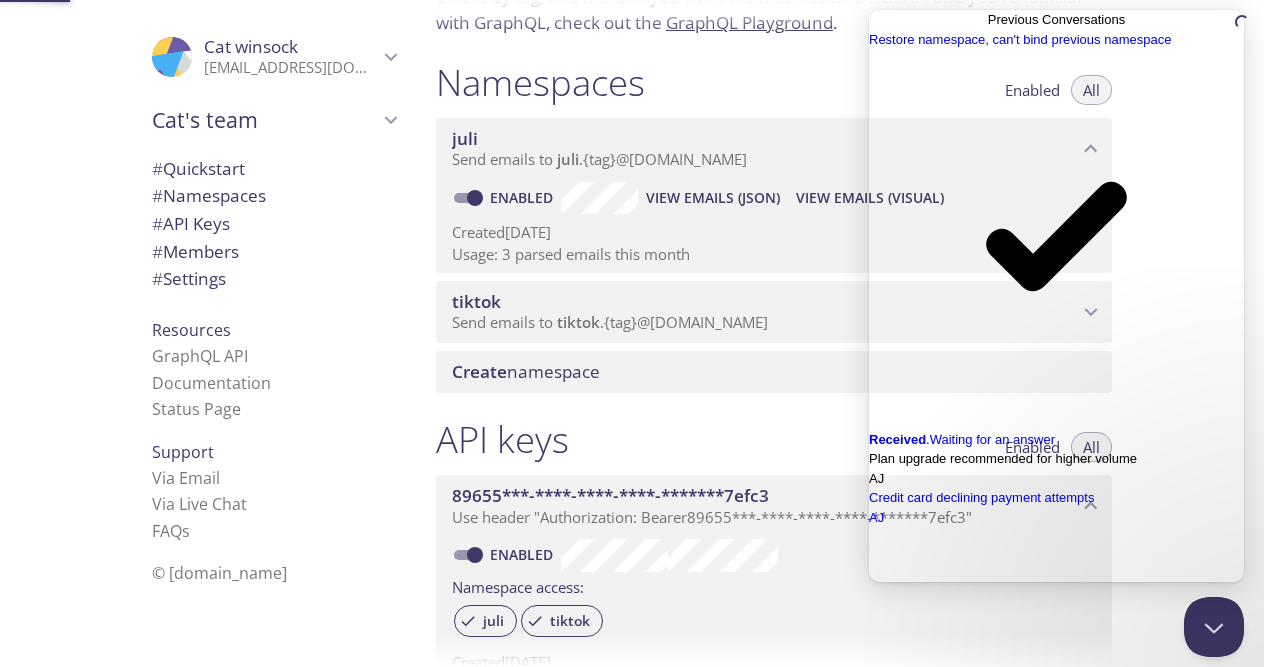 click on "Plan upgrade recommended for higher volume" at bounding box center (1003, 458) 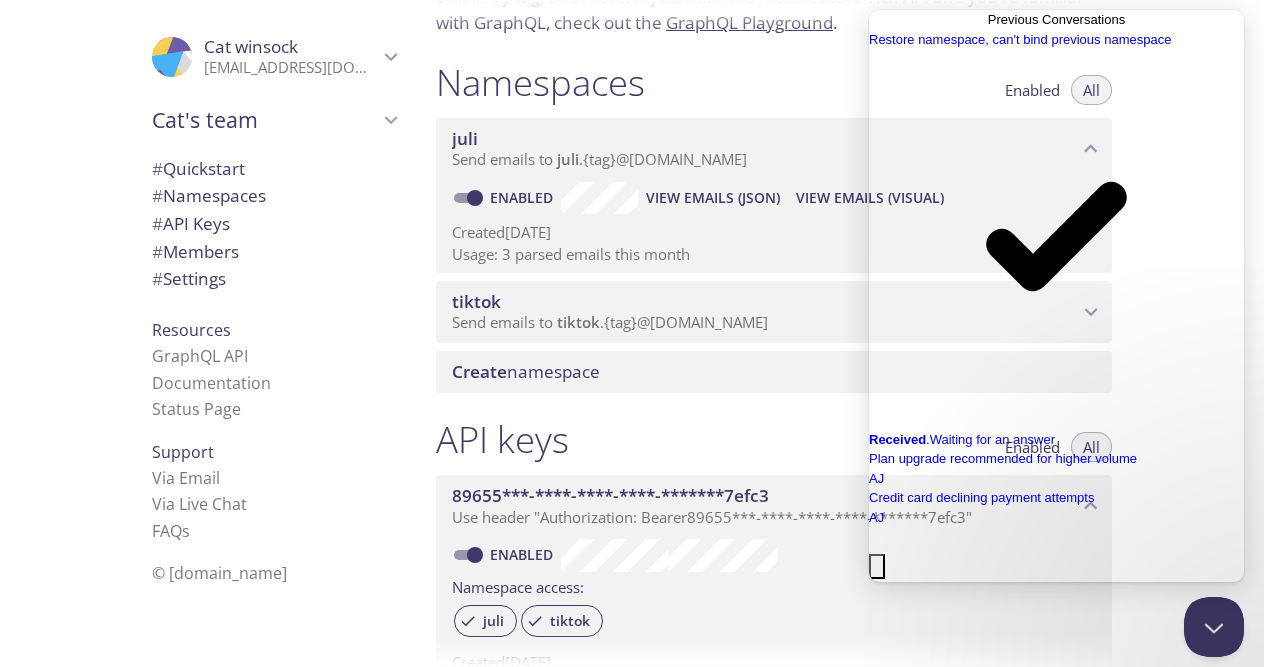 click on "Add a reply" at bounding box center [910, 969] 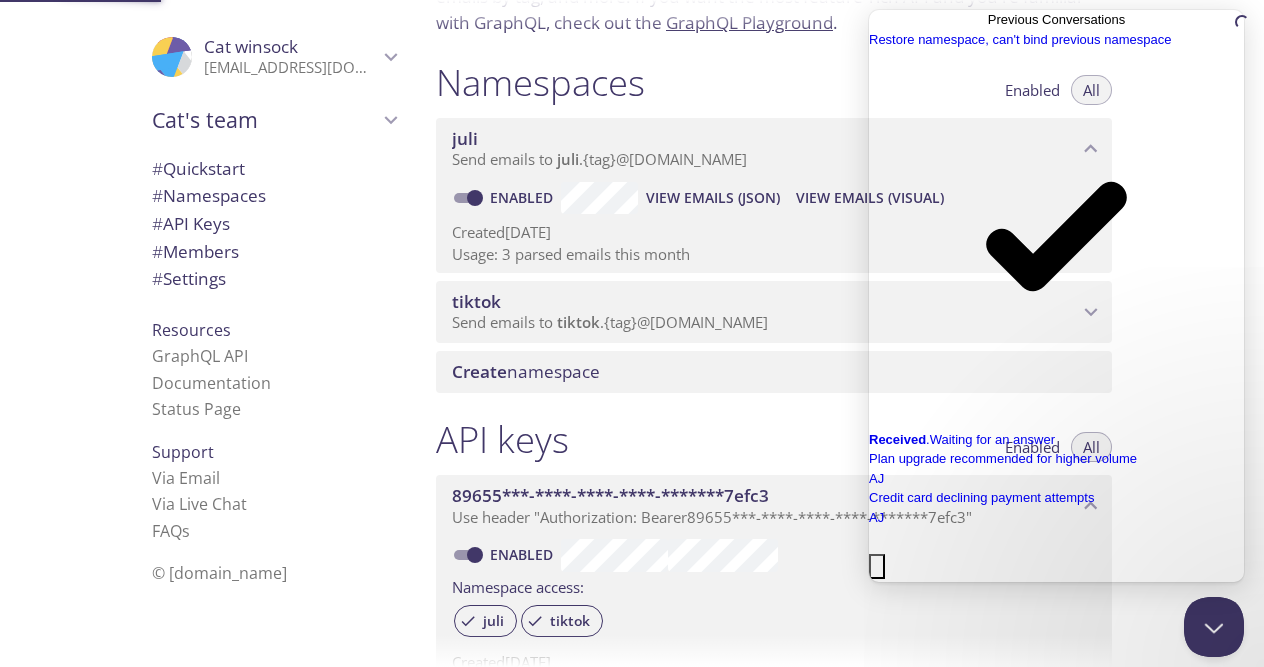 scroll, scrollTop: 85, scrollLeft: 0, axis: vertical 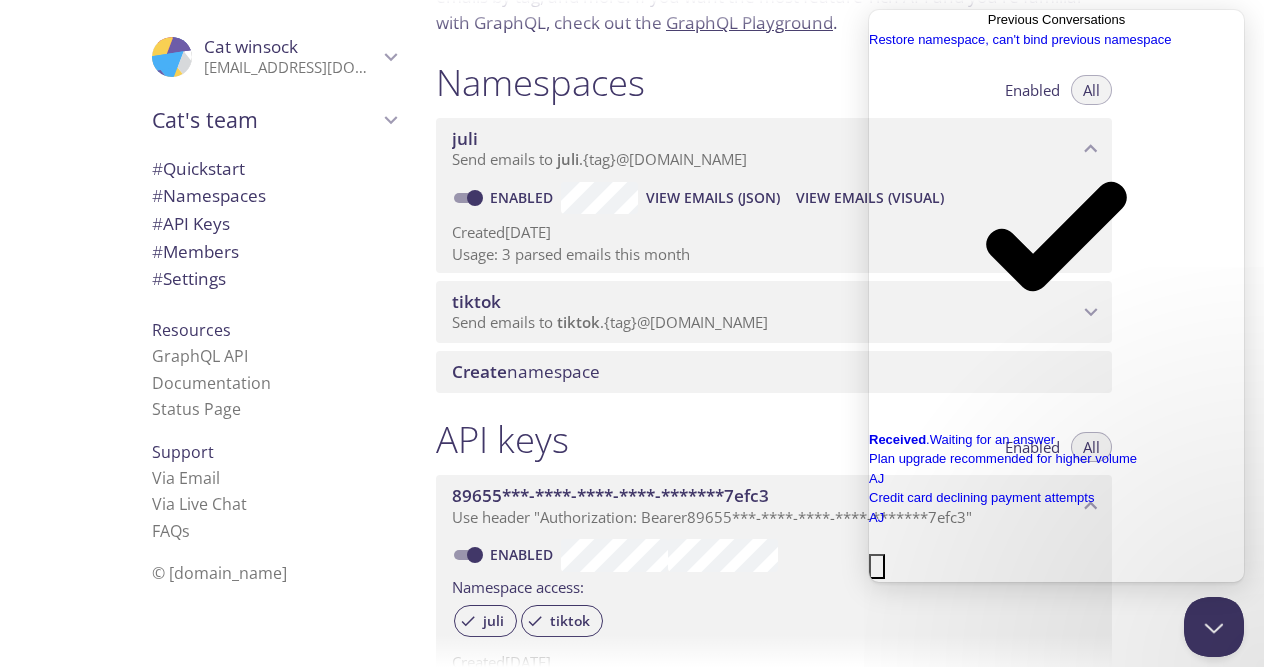 click on "API keys Enabled All" at bounding box center (774, 442) 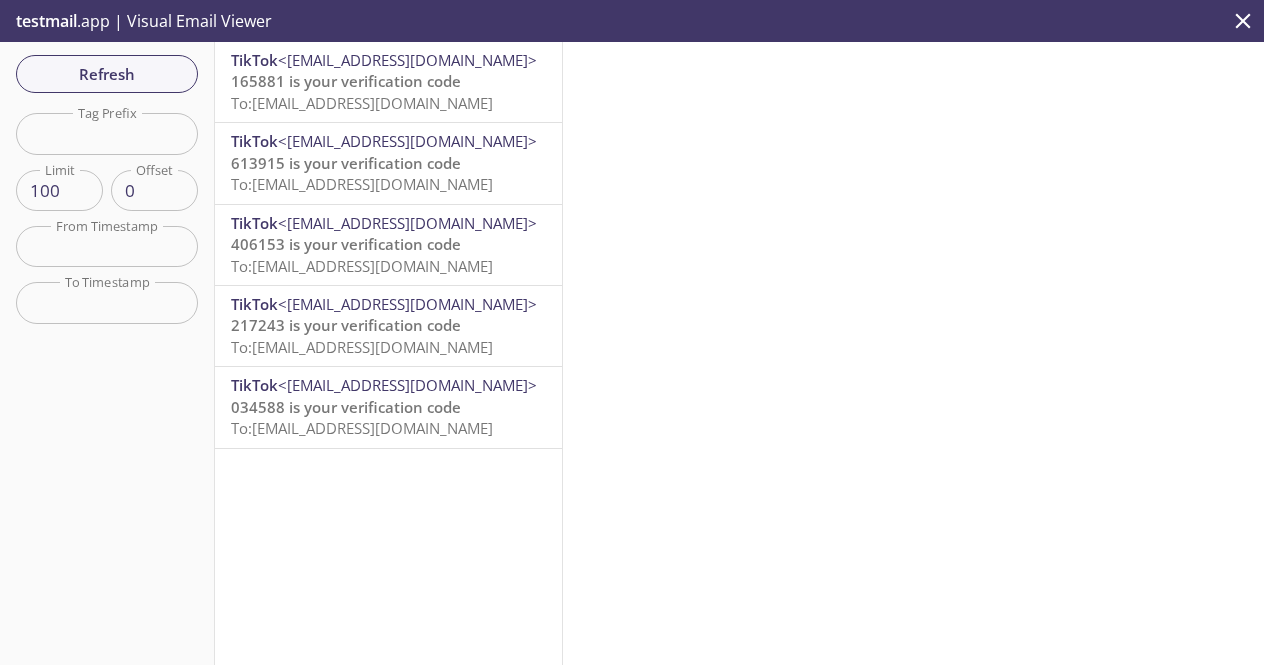 click on "<[EMAIL_ADDRESS][DOMAIN_NAME]>" at bounding box center (407, 385) 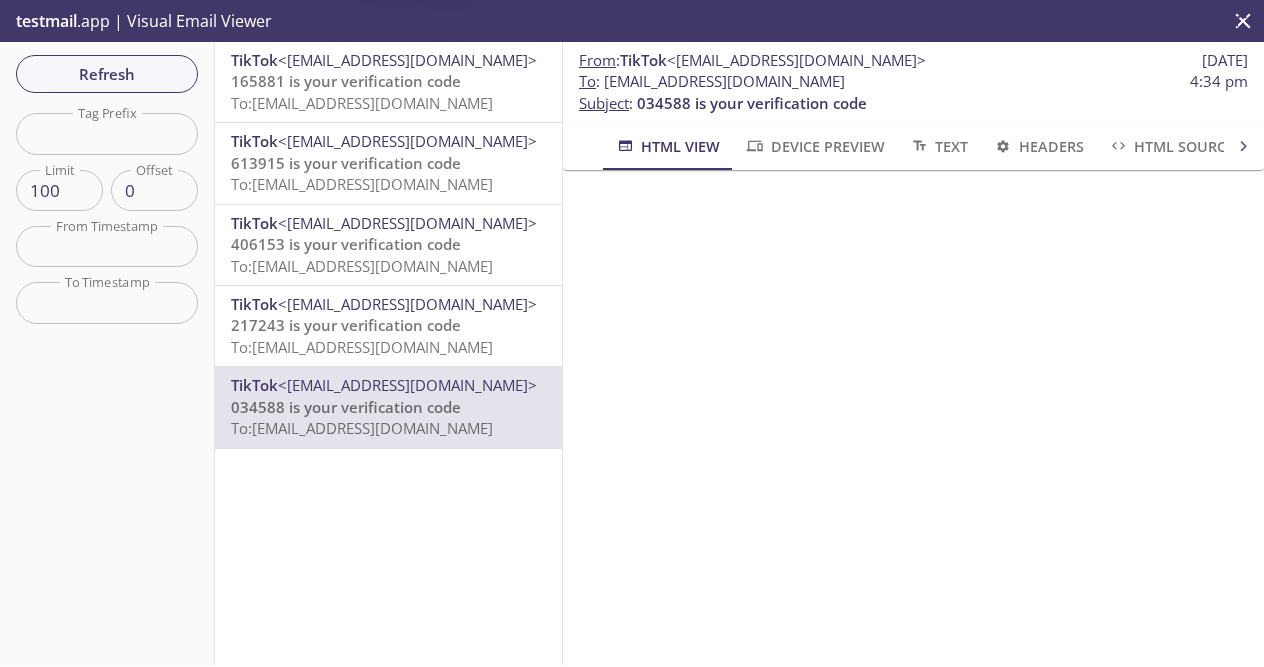 click on "To:  [EMAIL_ADDRESS][DOMAIN_NAME]" at bounding box center [362, 103] 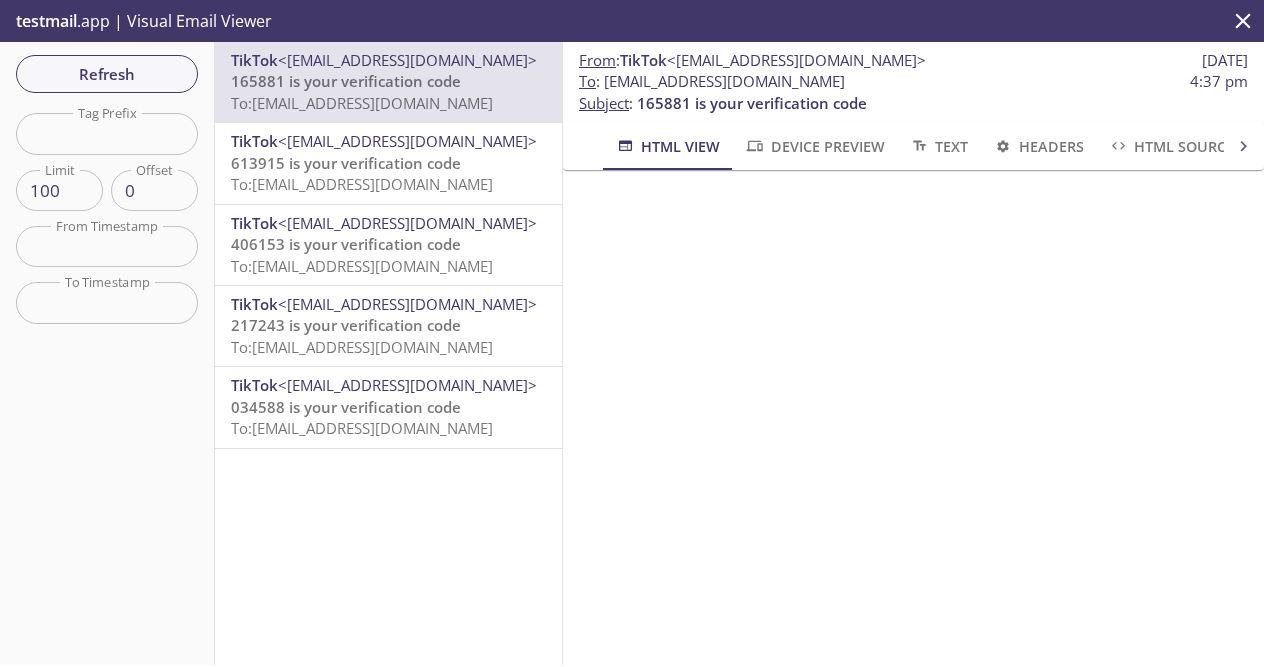 scroll, scrollTop: 0, scrollLeft: 0, axis: both 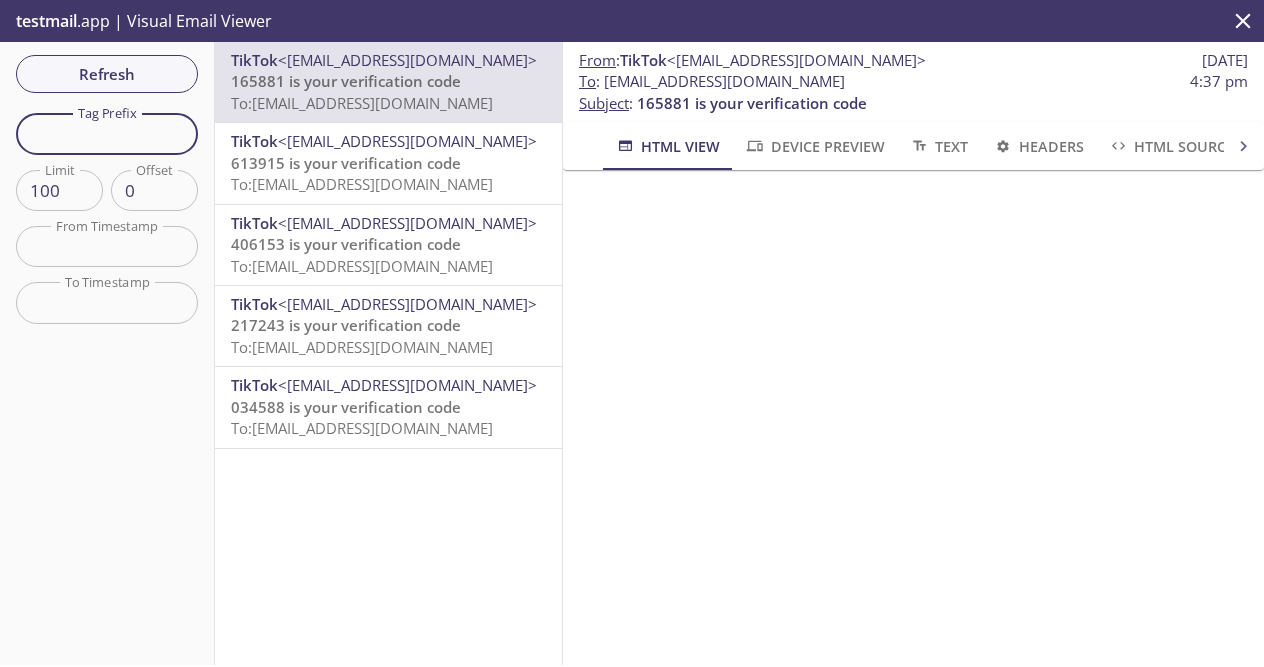 click at bounding box center [107, 133] 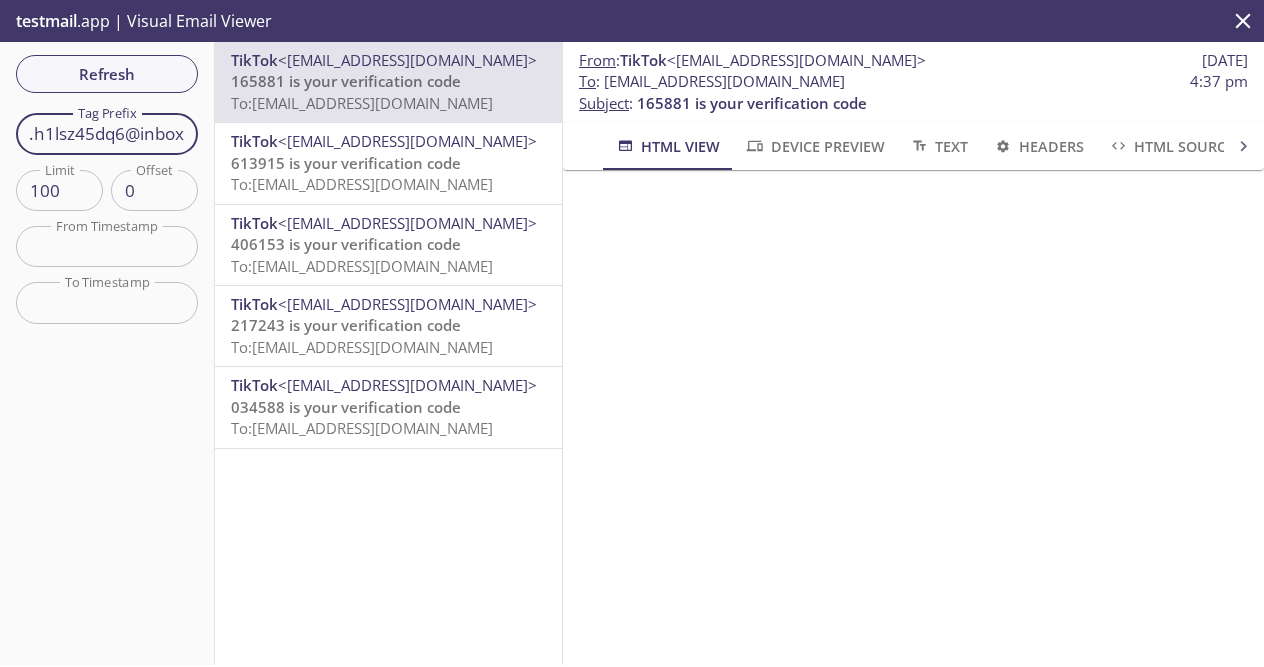 scroll, scrollTop: 0, scrollLeft: 25, axis: horizontal 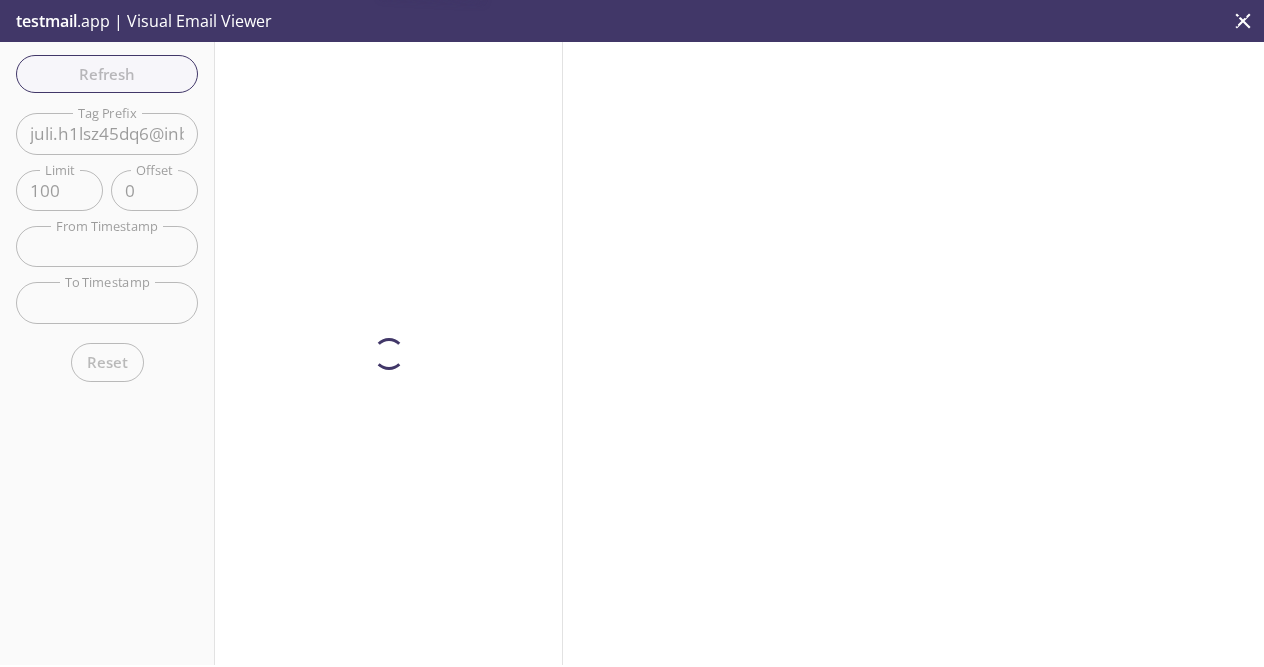 click on ".cls-1 {
fill: #6d5ca8;
}
.cls-2 {
fill: #3fc191;
}
.cls-3 {
fill: #3b4752;
}
.cls-4 {
fill: #ce1e5b;
}
.cls-5 {
fill: #f8d053;
}
.cls-6 {
fill: #48b0f7;
}
.cls-7 {
fill: #d7d9db;
}
ProfilePic Cat   winsock [EMAIL_ADDRESS][DOMAIN_NAME] User Settings Signout Cat's team Create new team #  Quickstart #  Namespaces #  API Keys #  Members #  Settings Resources GraphQL API Documentation Status Page Support Via Email Via Live Chat FAQ s © [DOMAIN_NAME] Quickstart Send a test email to   [EMAIL_ADDRESS][DOMAIN_NAME]   and then  click here  to retrieve the email via our simple JSON API. If you don't see it immediately, hit refresh. Next: explore the   documentation     GraphQL Playground . Namespaces Enabled All juli Send emails to   juli ." at bounding box center (632, 333) 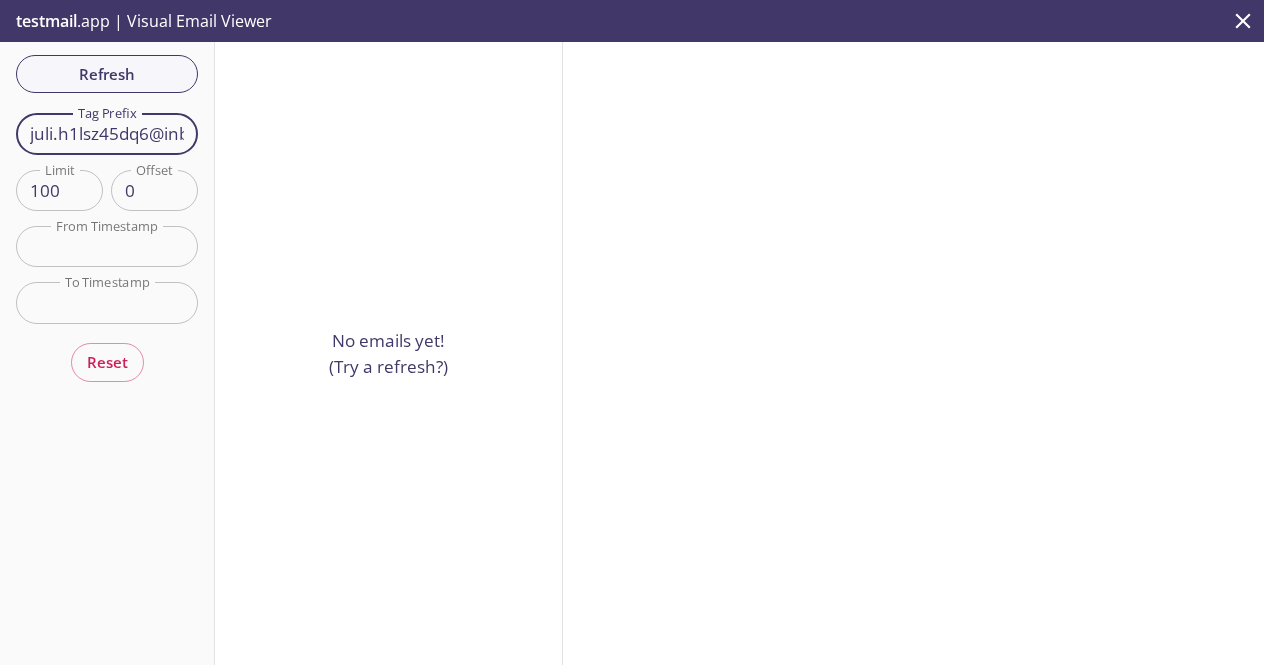 scroll, scrollTop: 0, scrollLeft: 25, axis: horizontal 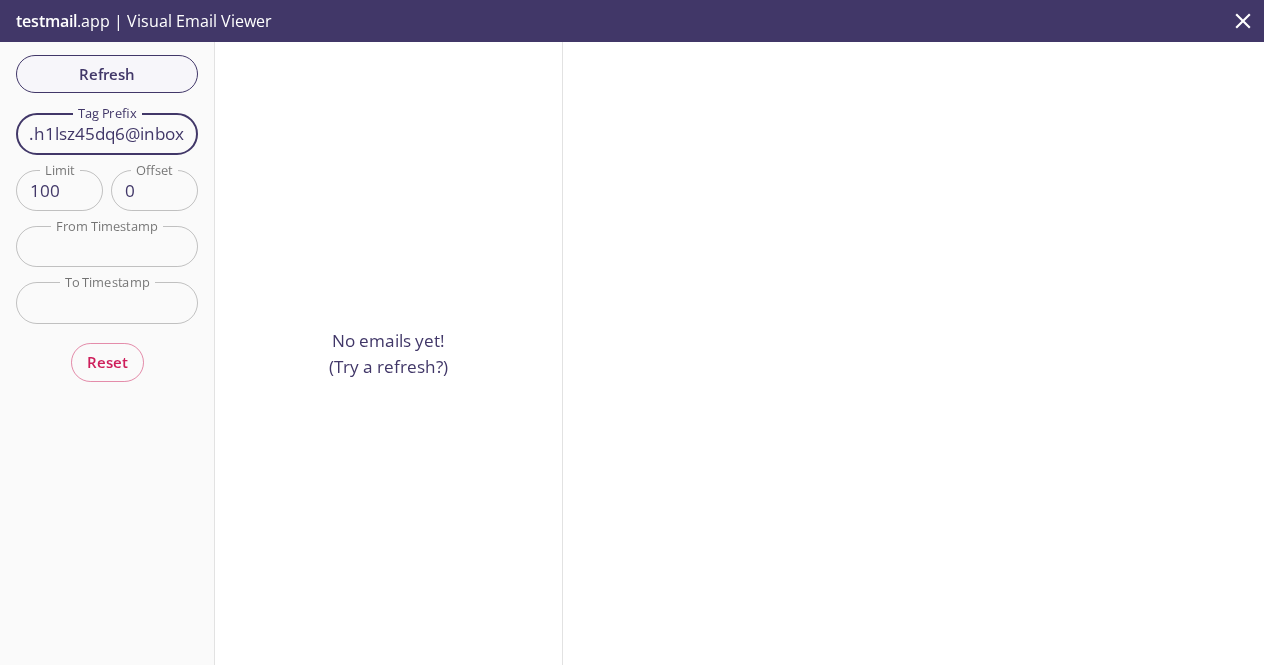 drag, startPoint x: 149, startPoint y: 128, endPoint x: 414, endPoint y: 139, distance: 265.2282 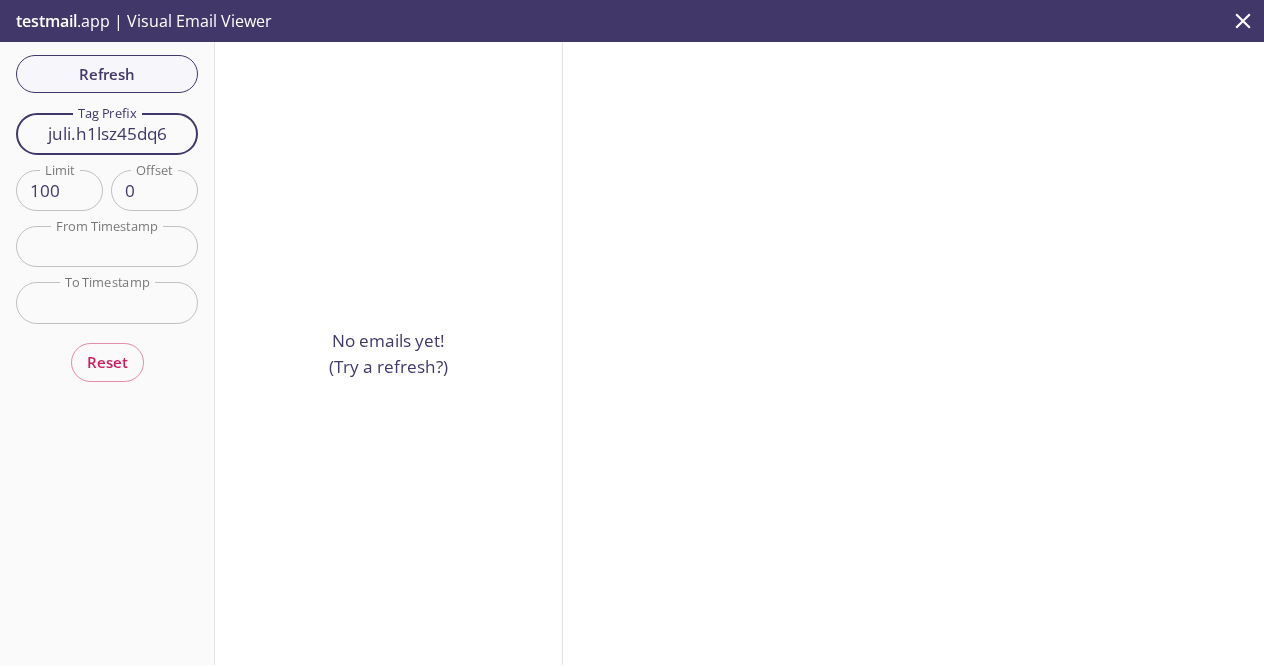 scroll, scrollTop: 0, scrollLeft: 0, axis: both 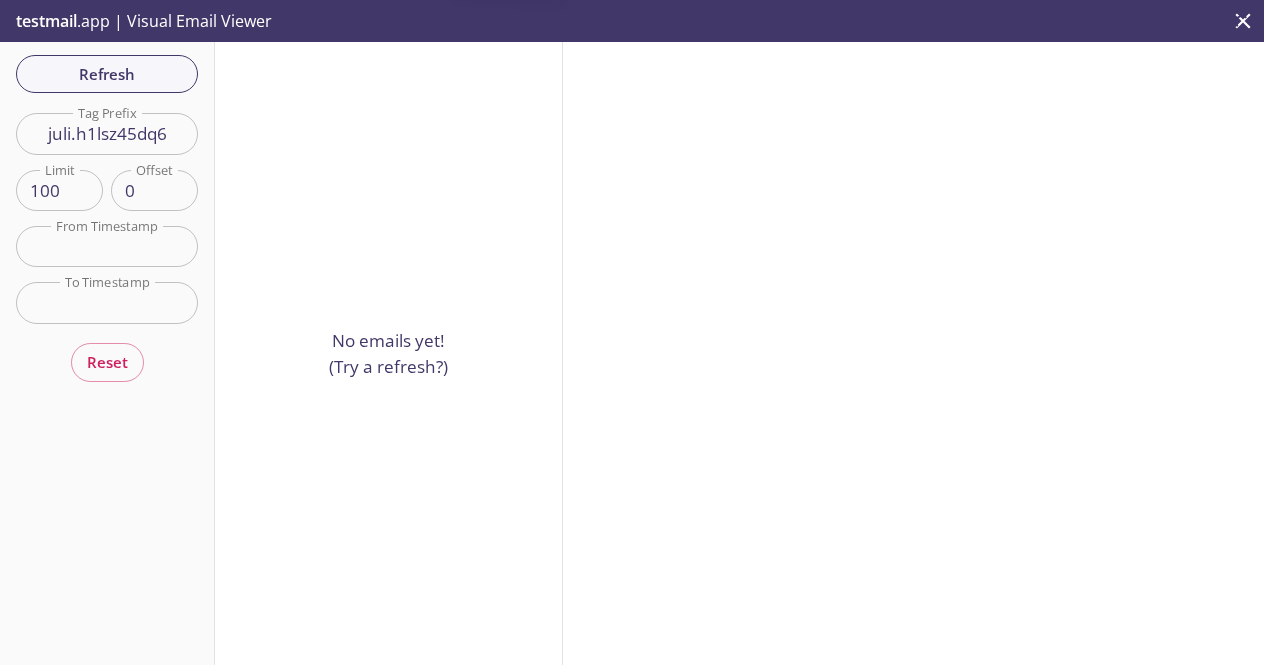 click on ".cls-1 {
fill: #6d5ca8;
}
.cls-2 {
fill: #3fc191;
}
.cls-3 {
fill: #3b4752;
}
.cls-4 {
fill: #ce1e5b;
}
.cls-5 {
fill: #f8d053;
}
.cls-6 {
fill: #48b0f7;
}
.cls-7 {
fill: #d7d9db;
}
ProfilePic Cat   winsock [EMAIL_ADDRESS][DOMAIN_NAME] User Settings Signout Cat's team Create new team #  Quickstart #  Namespaces #  API Keys #  Members #  Settings Resources GraphQL API Documentation Status Page Support Via Email Via Live Chat FAQ s © [DOMAIN_NAME] Quickstart Send a test email to   [EMAIL_ADDRESS][DOMAIN_NAME]   and then  click here  to retrieve the email via our simple JSON API. If you don't see it immediately, hit refresh. Next: explore the   documentation     GraphQL Playground . Namespaces Enabled All juli Send emails to   juli ." at bounding box center [632, 333] 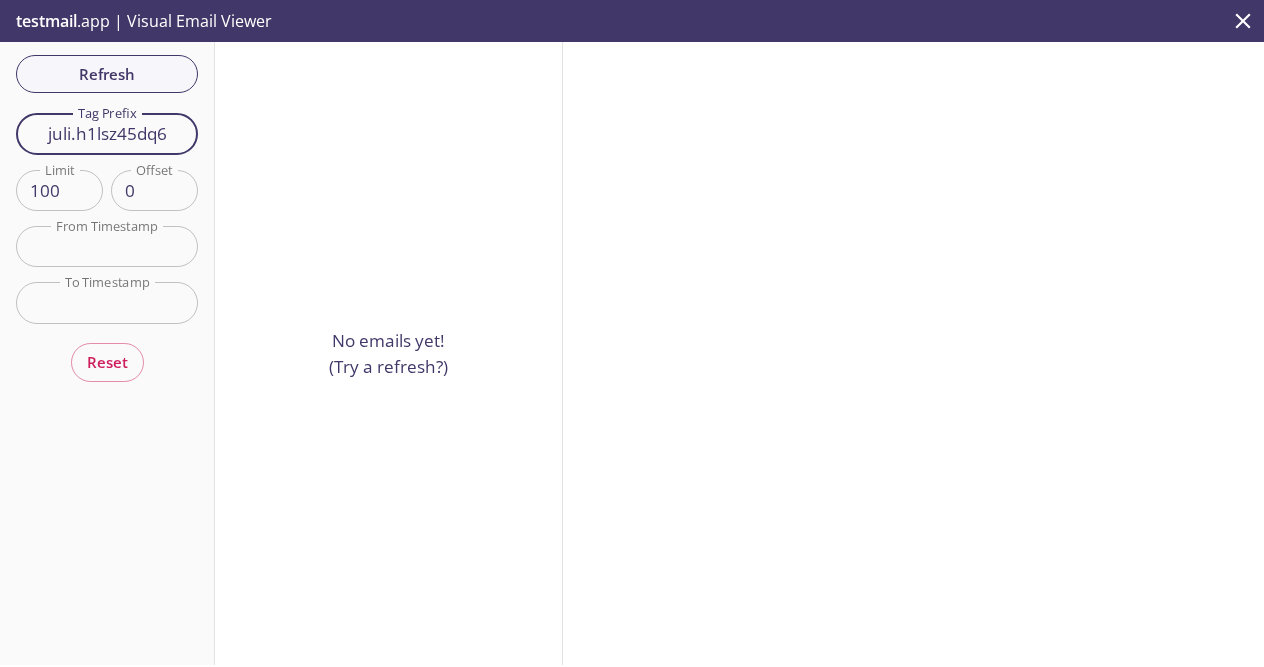 drag, startPoint x: 75, startPoint y: 128, endPoint x: -40, endPoint y: 140, distance: 115.62439 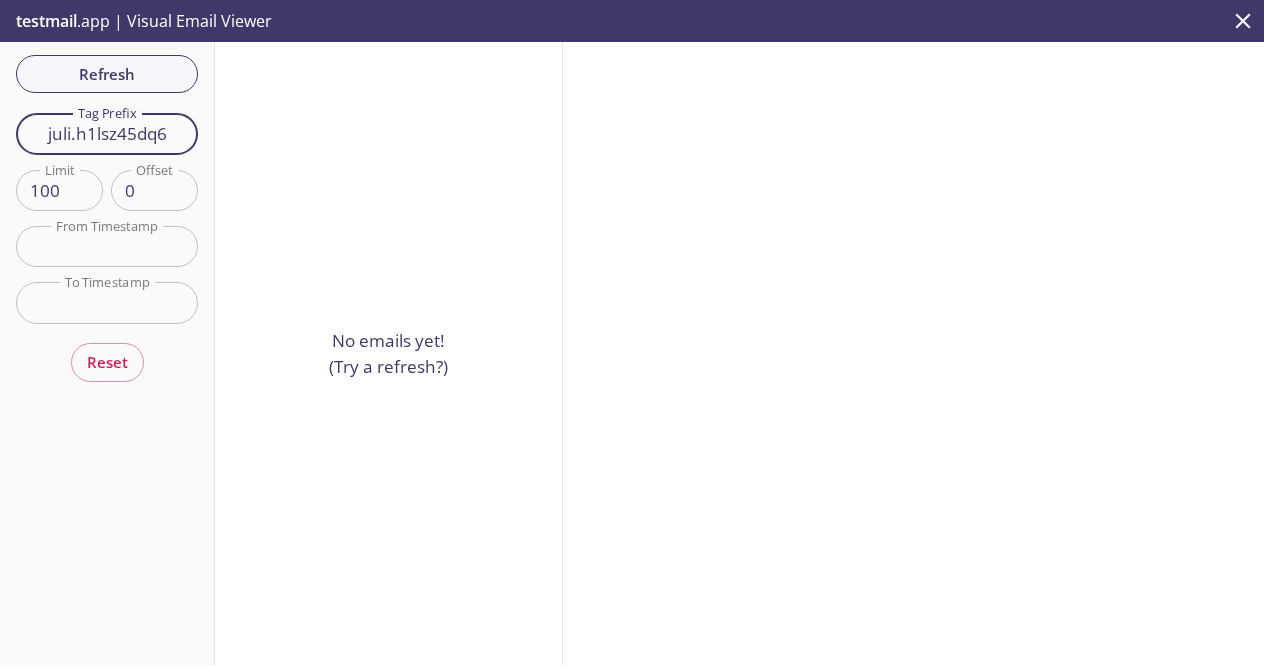 click on ".cls-1 {
fill: #6d5ca8;
}
.cls-2 {
fill: #3fc191;
}
.cls-3 {
fill: #3b4752;
}
.cls-4 {
fill: #ce1e5b;
}
.cls-5 {
fill: #f8d053;
}
.cls-6 {
fill: #48b0f7;
}
.cls-7 {
fill: #d7d9db;
}
ProfilePic Cat   winsock [EMAIL_ADDRESS][DOMAIN_NAME] User Settings Signout Cat's team Create new team #  Quickstart #  Namespaces #  API Keys #  Members #  Settings Resources GraphQL API Documentation Status Page Support Via Email Via Live Chat FAQ s © [DOMAIN_NAME] Quickstart Send a test email to   [EMAIL_ADDRESS][DOMAIN_NAME]   and then  click here  to retrieve the email via our simple JSON API. If you don't see it immediately, hit refresh. Next: explore the   documentation     GraphQL Playground . Namespaces Enabled All juli Send emails to   juli ." at bounding box center [632, 333] 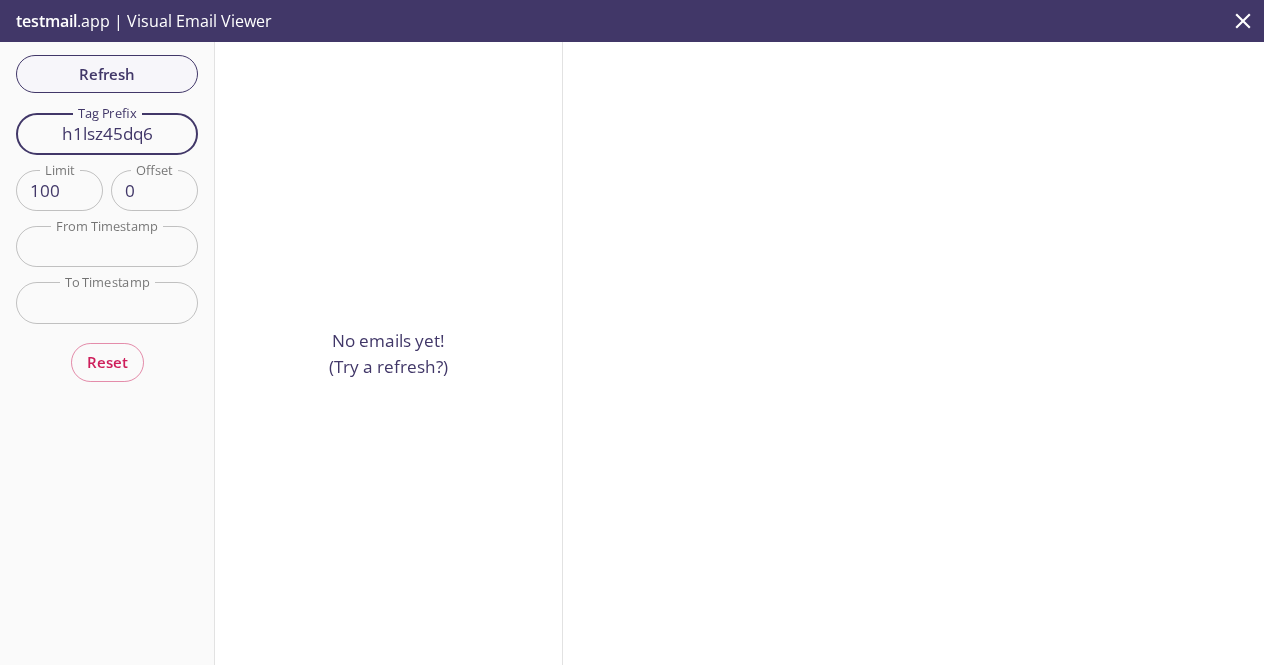 type on "h1lsz45dq6" 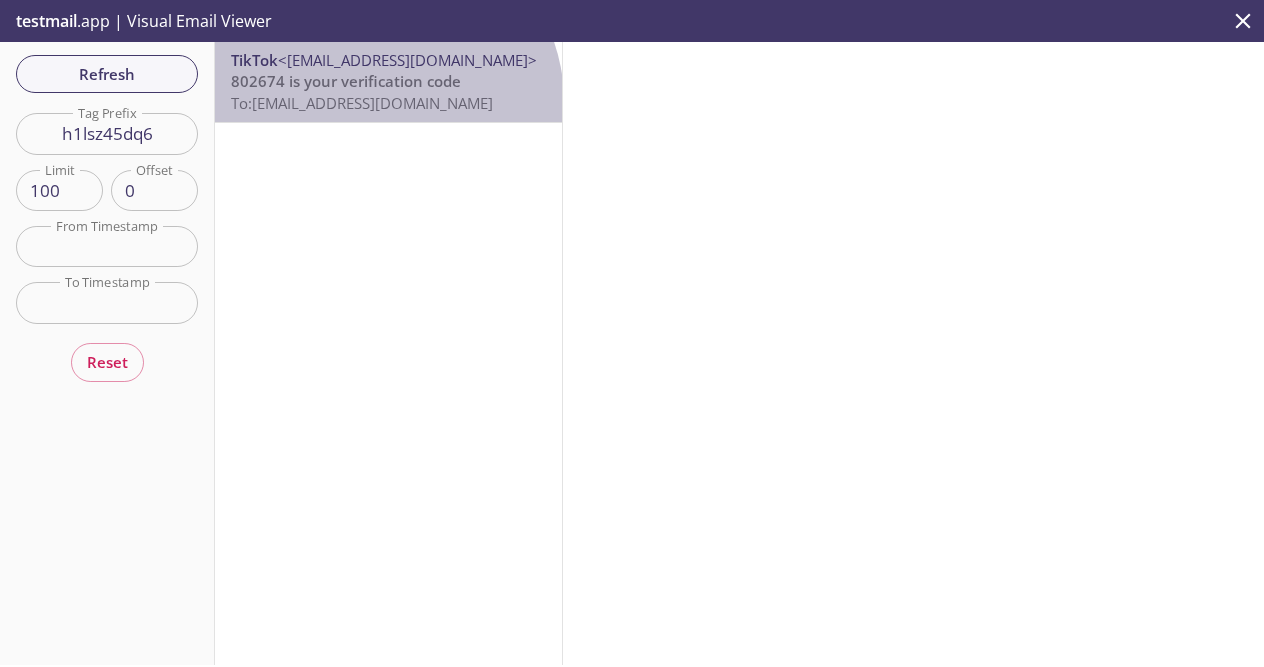 click on "To:  [EMAIL_ADDRESS][DOMAIN_NAME]" at bounding box center (362, 103) 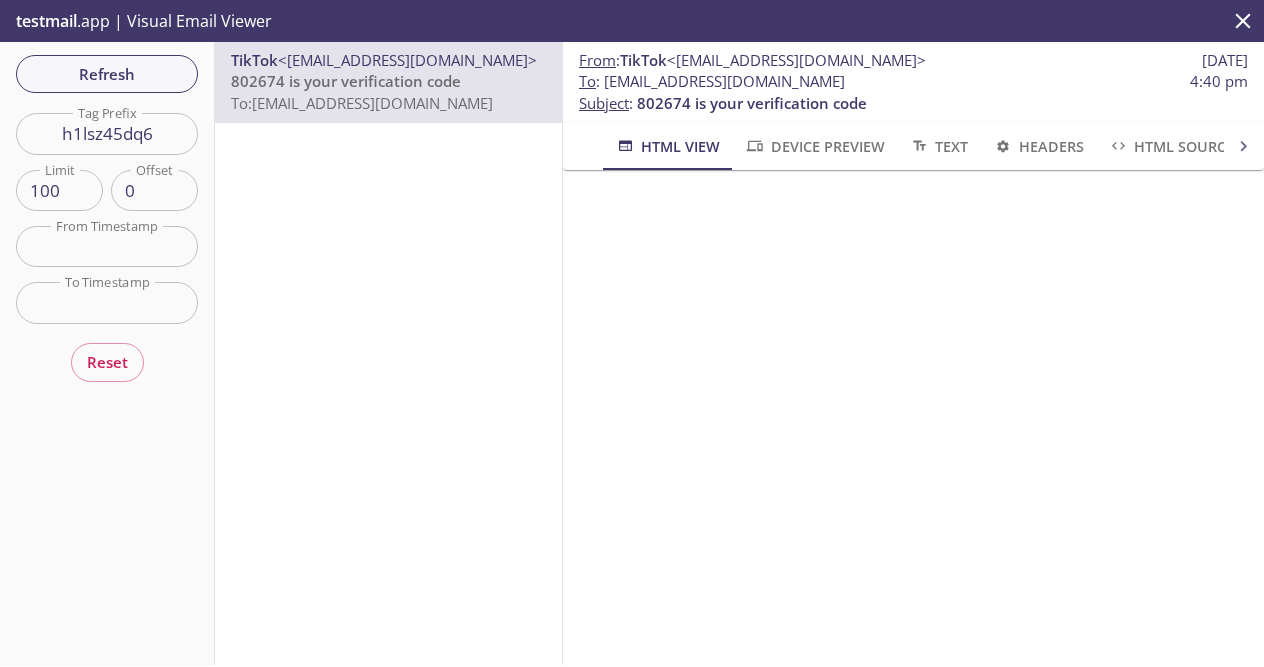scroll, scrollTop: 0, scrollLeft: 0, axis: both 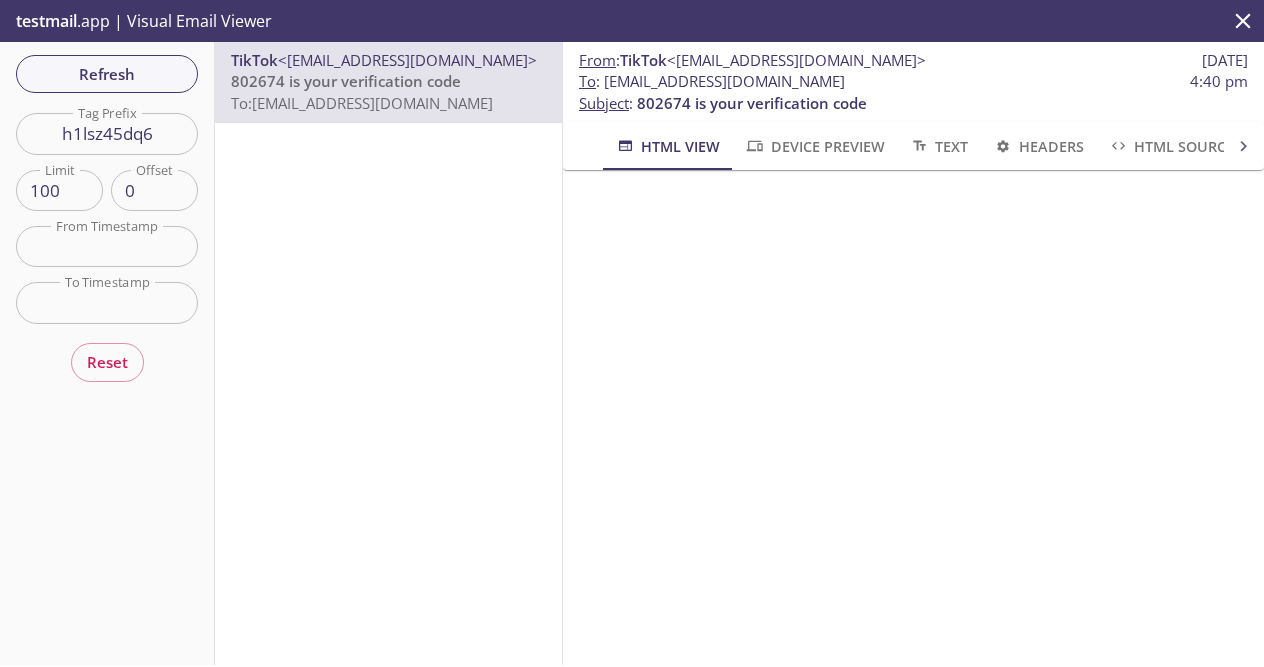 click on "TikTok  <[EMAIL_ADDRESS][DOMAIN_NAME]> 802674 is your verification code To:  [EMAIL_ADDRESS][DOMAIN_NAME]" at bounding box center (389, 353) 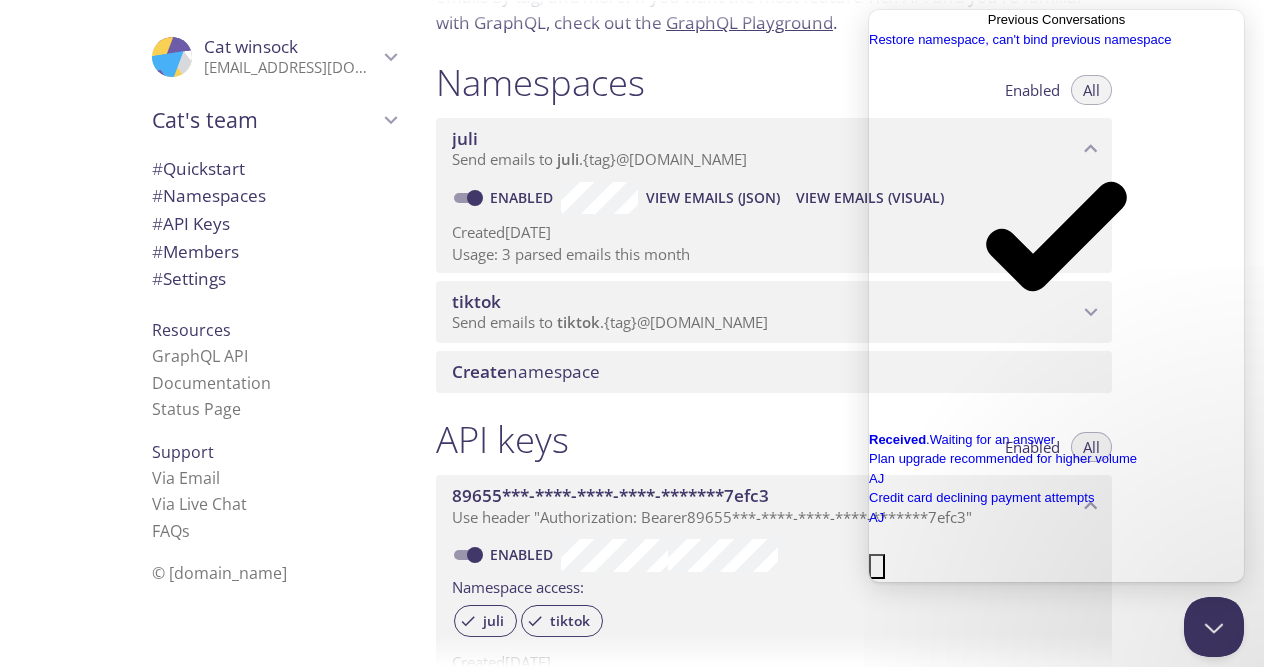 click on "Namespaces Enabled All juli Send emails to   juli . {tag} @[DOMAIN_NAME] Enabled View Emails (JSON) View Emails (Visual) Created  [DATE] Usage: 3 parsed emails this month tiktok Send emails to   tiktok . {tag} @[DOMAIN_NAME] Enabled View Emails (JSON) View Emails (Visual) Created  [DATE] Usage: 32,327 parsed emails this month Create  namespace" at bounding box center (774, 226) 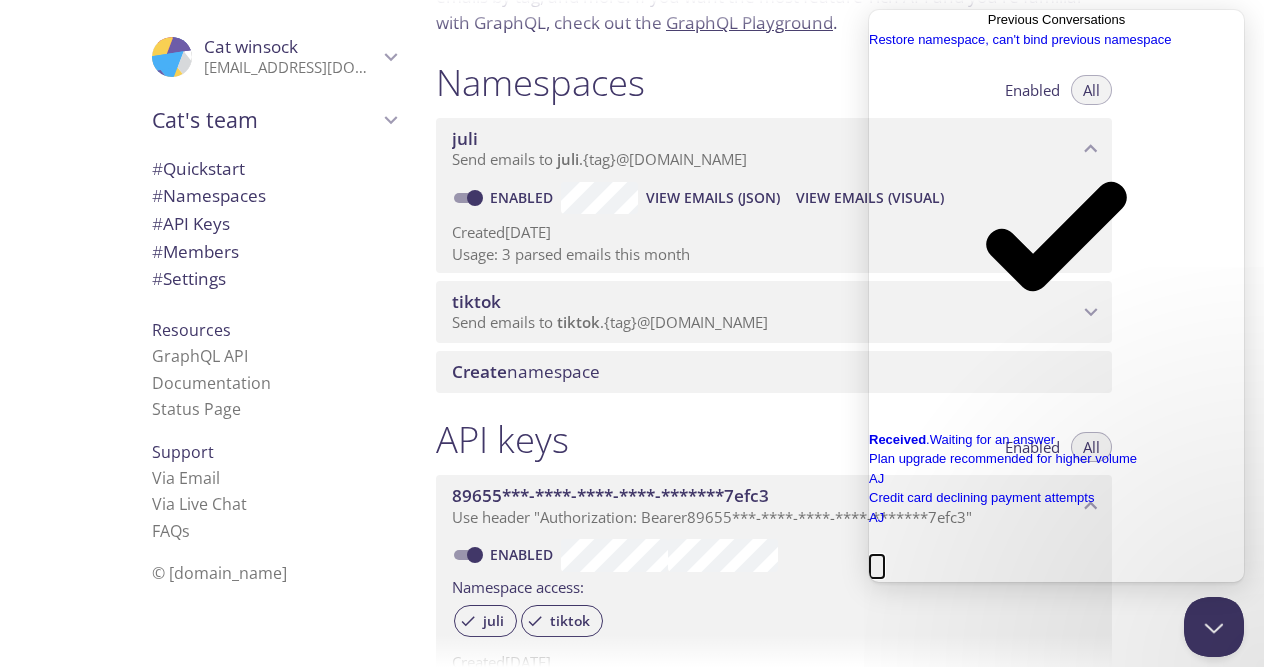 click on "Close" at bounding box center (877, 567) 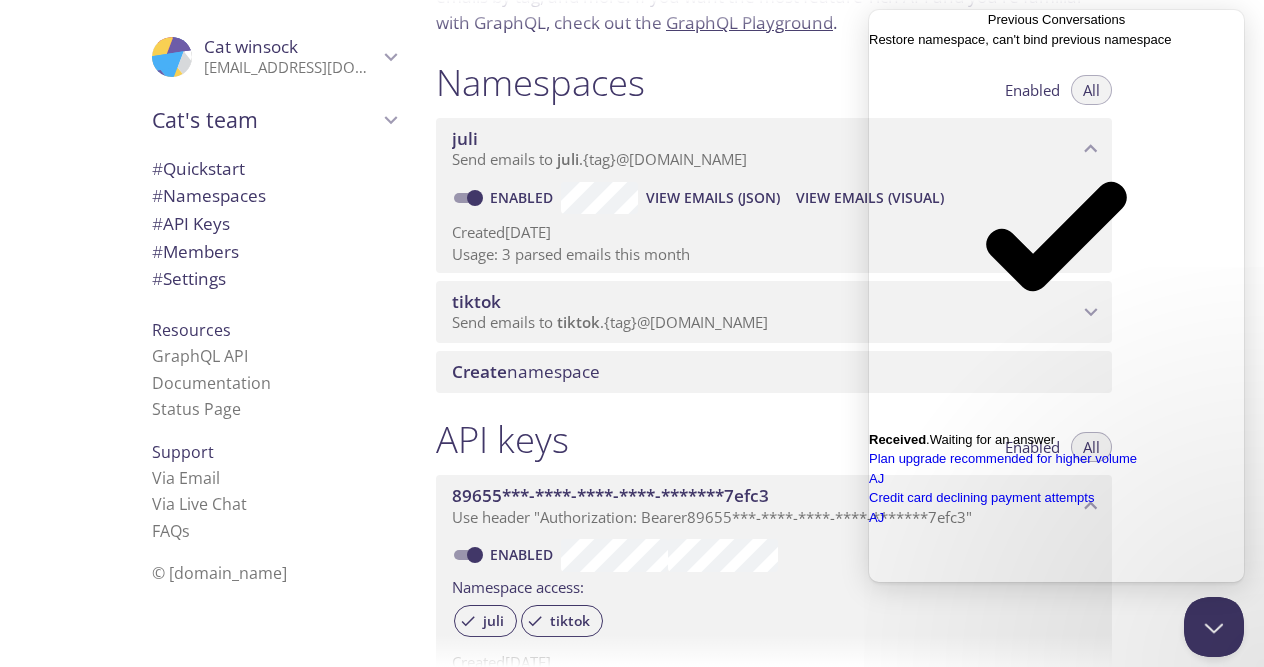 click on "Restore namespace, can't bind previous namespace checkmark Received .  Waiting for an answer" at bounding box center (1056, 240) 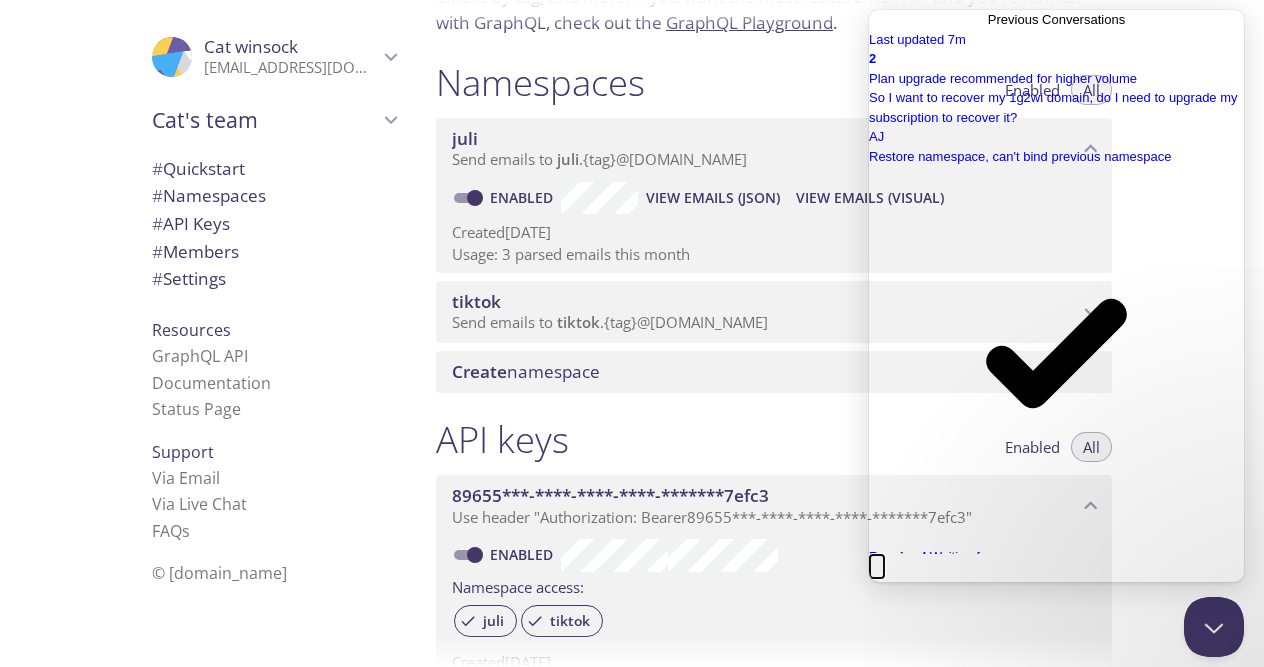 click on "Close" at bounding box center (877, 567) 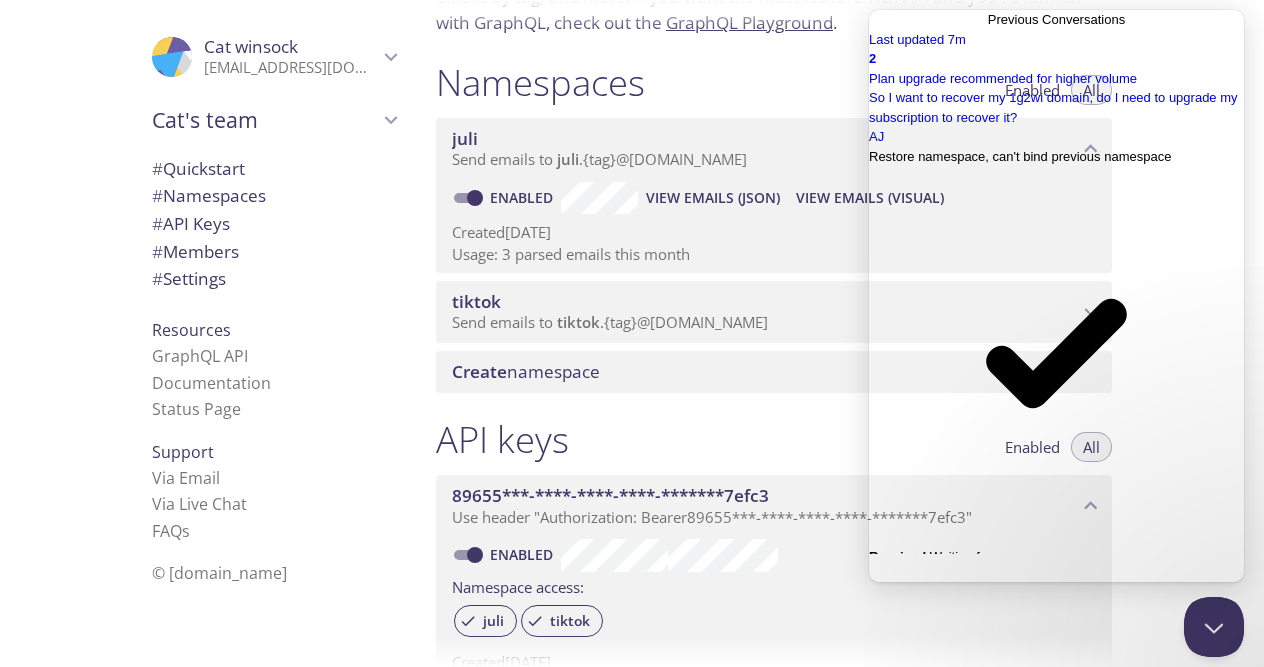click on "Restore namespace, can't bind previous namespace" at bounding box center (1020, 156) 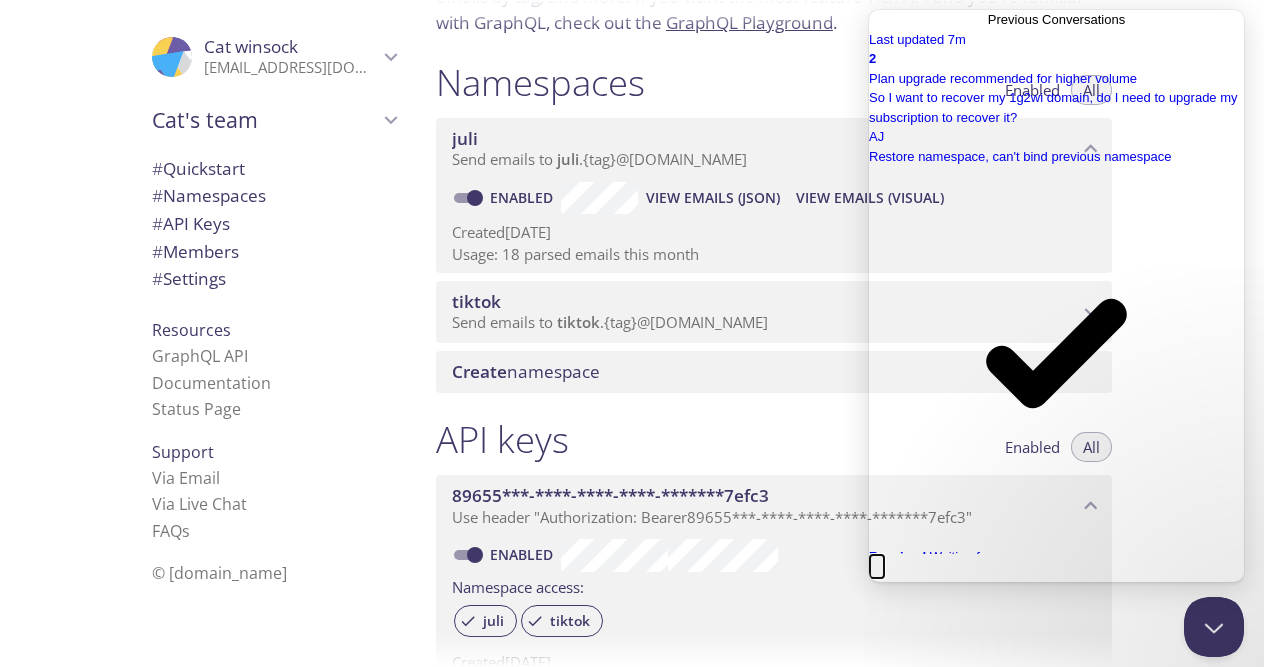 click on "Close" at bounding box center [877, 567] 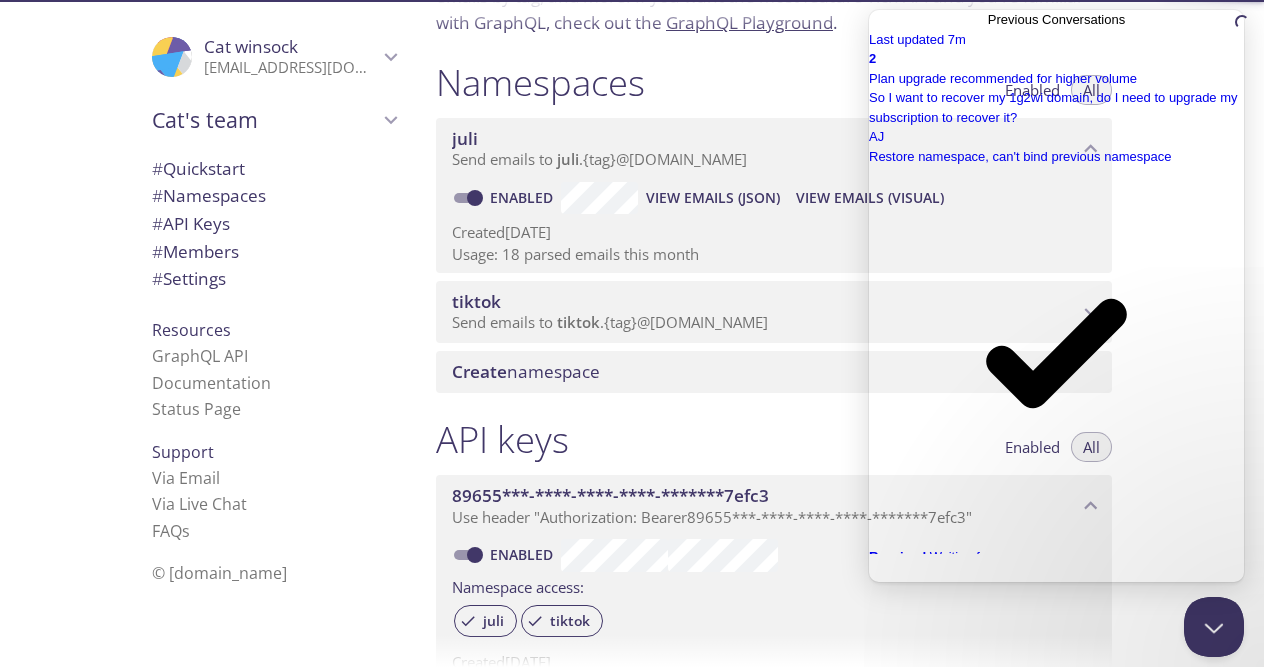 click on "Credit card declining payment attempts" at bounding box center (1056, 576) 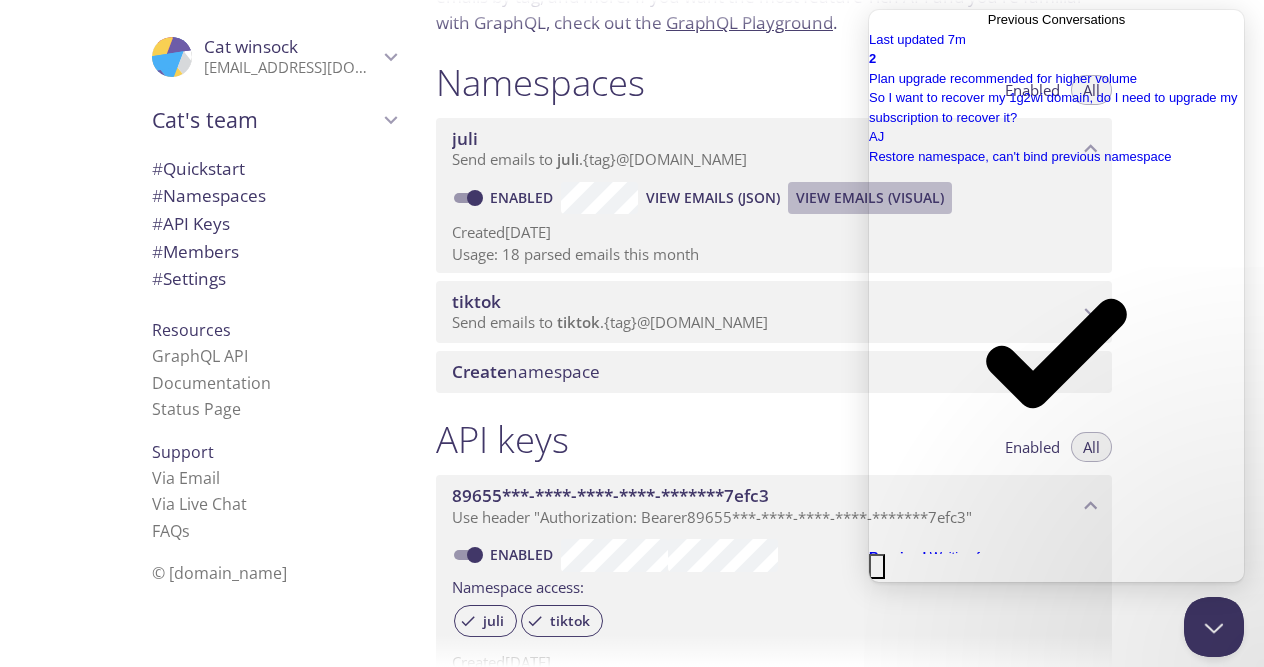 click on "View Emails (Visual)" at bounding box center [870, 198] 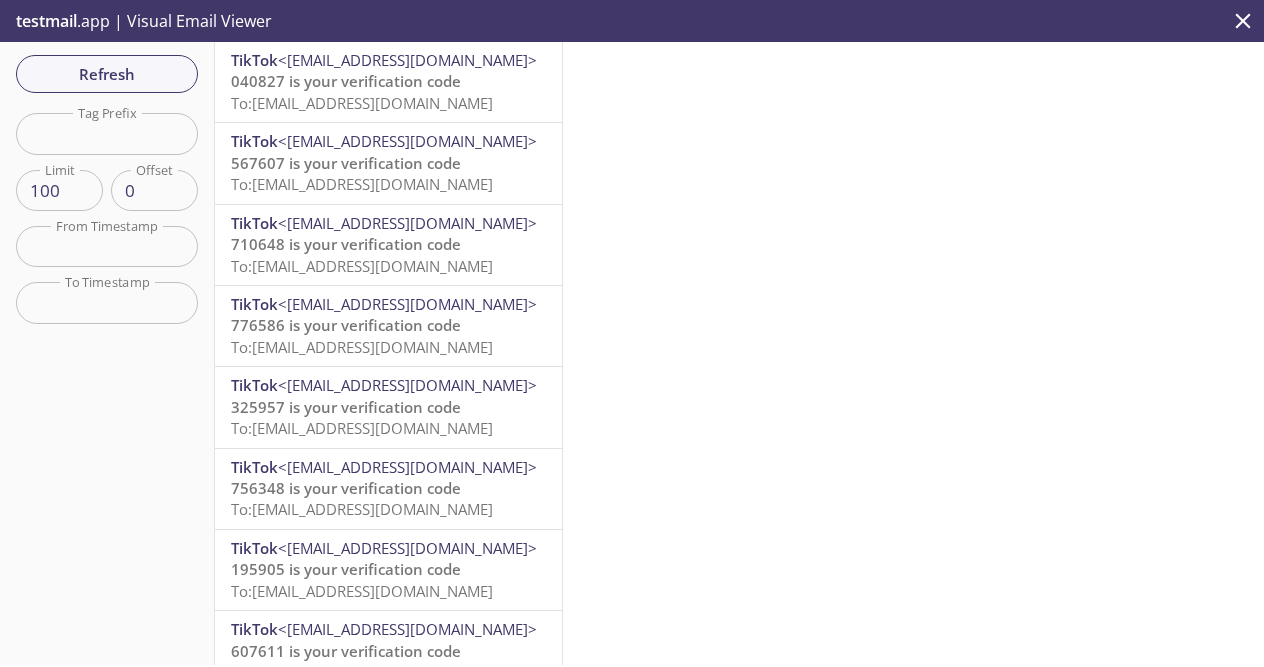 click on "567607 is your verification code" at bounding box center [346, 163] 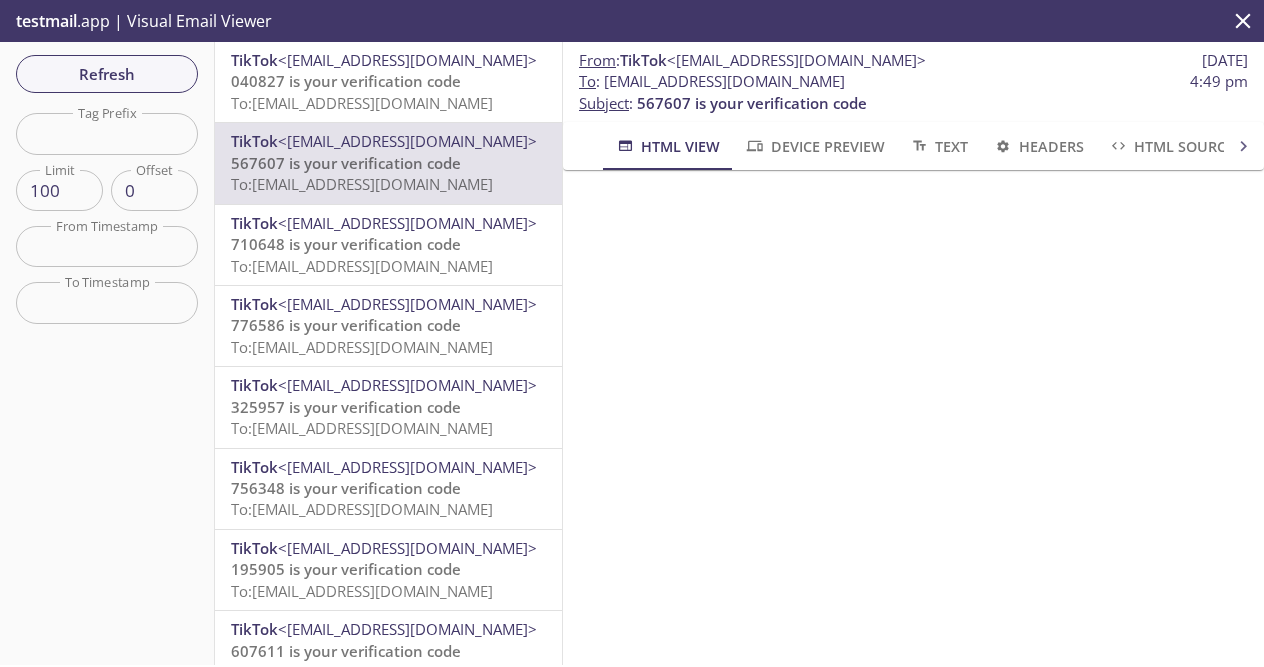 scroll, scrollTop: 324, scrollLeft: 0, axis: vertical 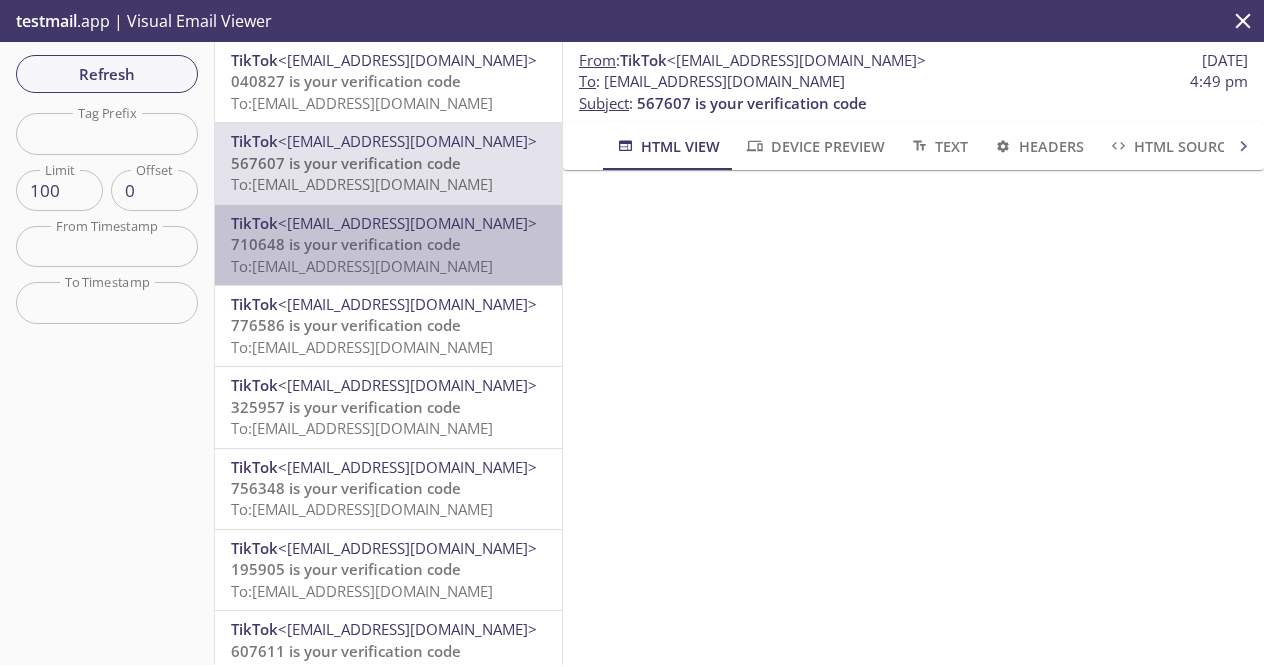 click on "710648 is your verification code" at bounding box center (346, 244) 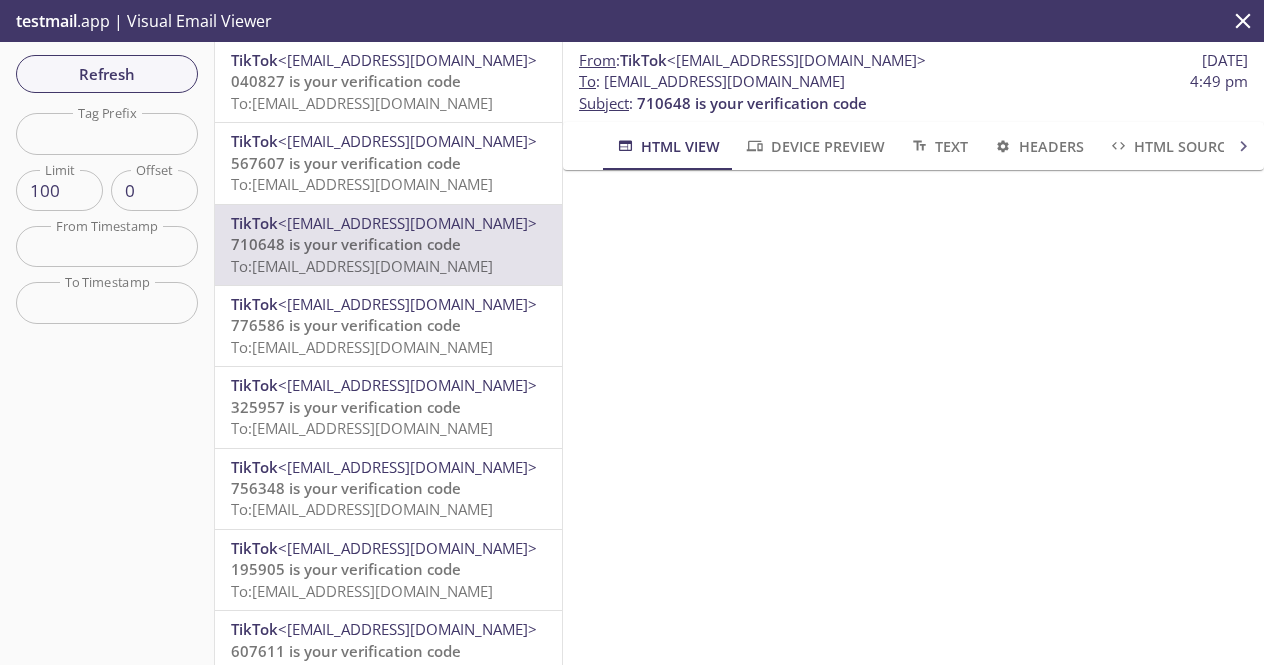 scroll, scrollTop: 0, scrollLeft: 0, axis: both 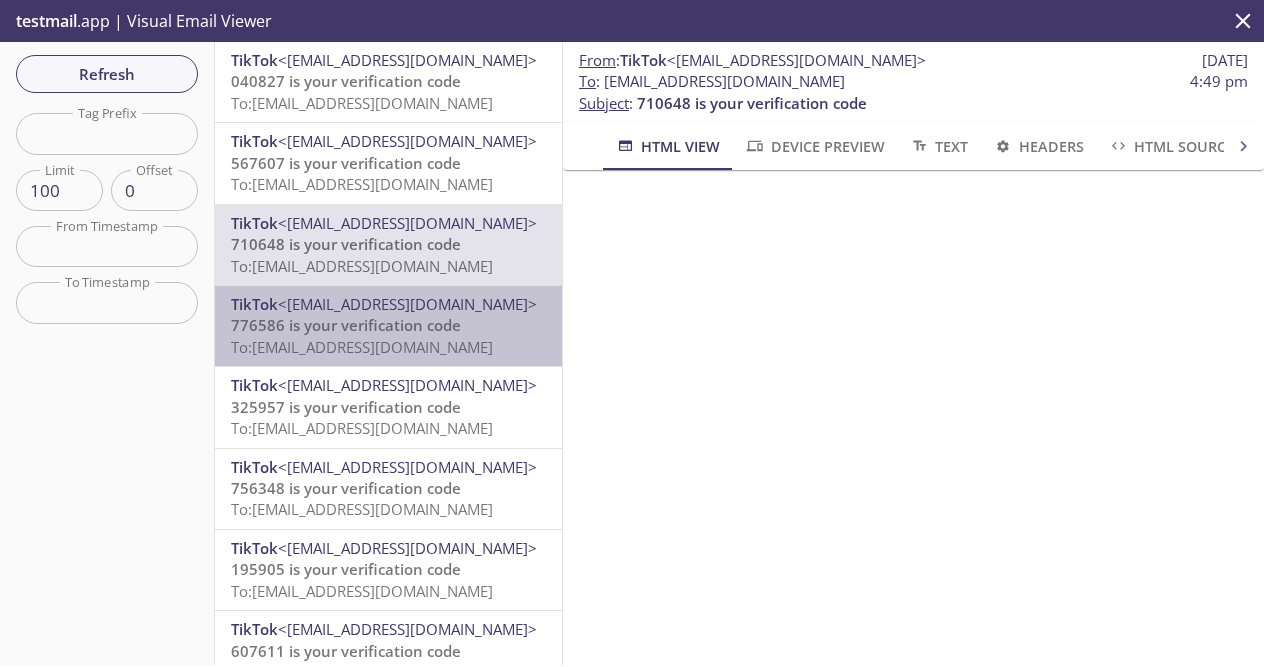 click on "TikTok  <[EMAIL_ADDRESS][DOMAIN_NAME]> 776586 is your verification code To:  [EMAIL_ADDRESS][DOMAIN_NAME]" at bounding box center [388, 326] 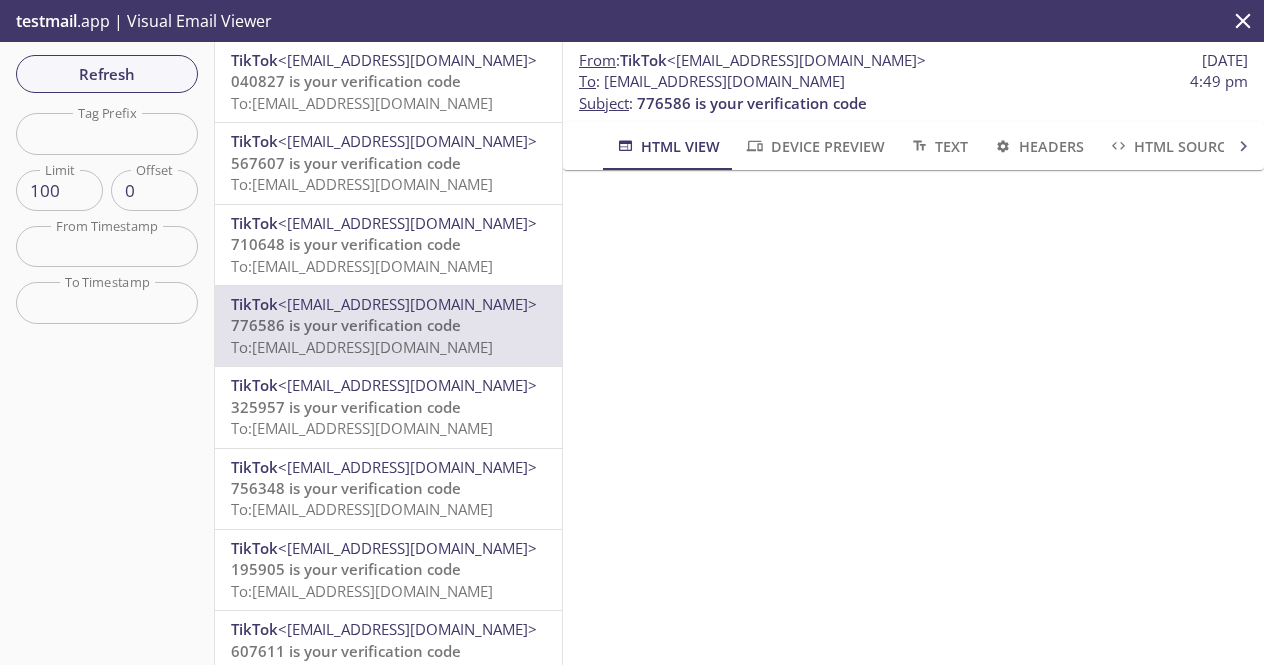 scroll, scrollTop: 324, scrollLeft: 0, axis: vertical 